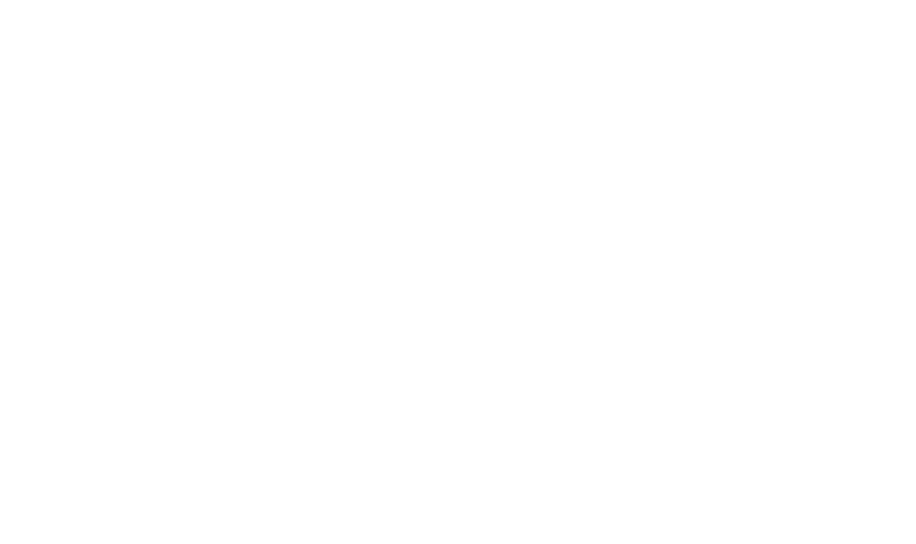 scroll, scrollTop: 0, scrollLeft: 0, axis: both 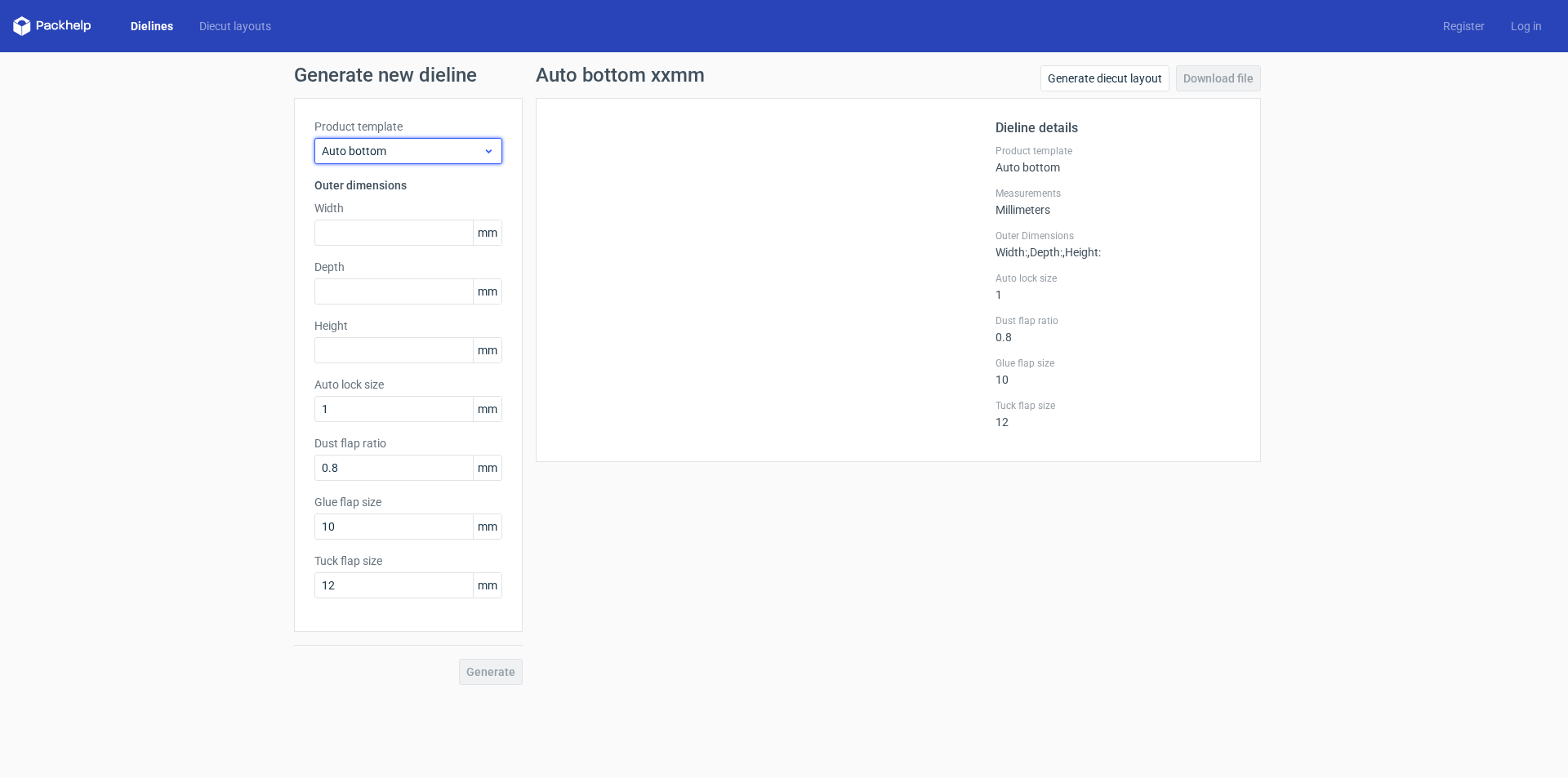click on "Auto bottom" at bounding box center [402, 151] 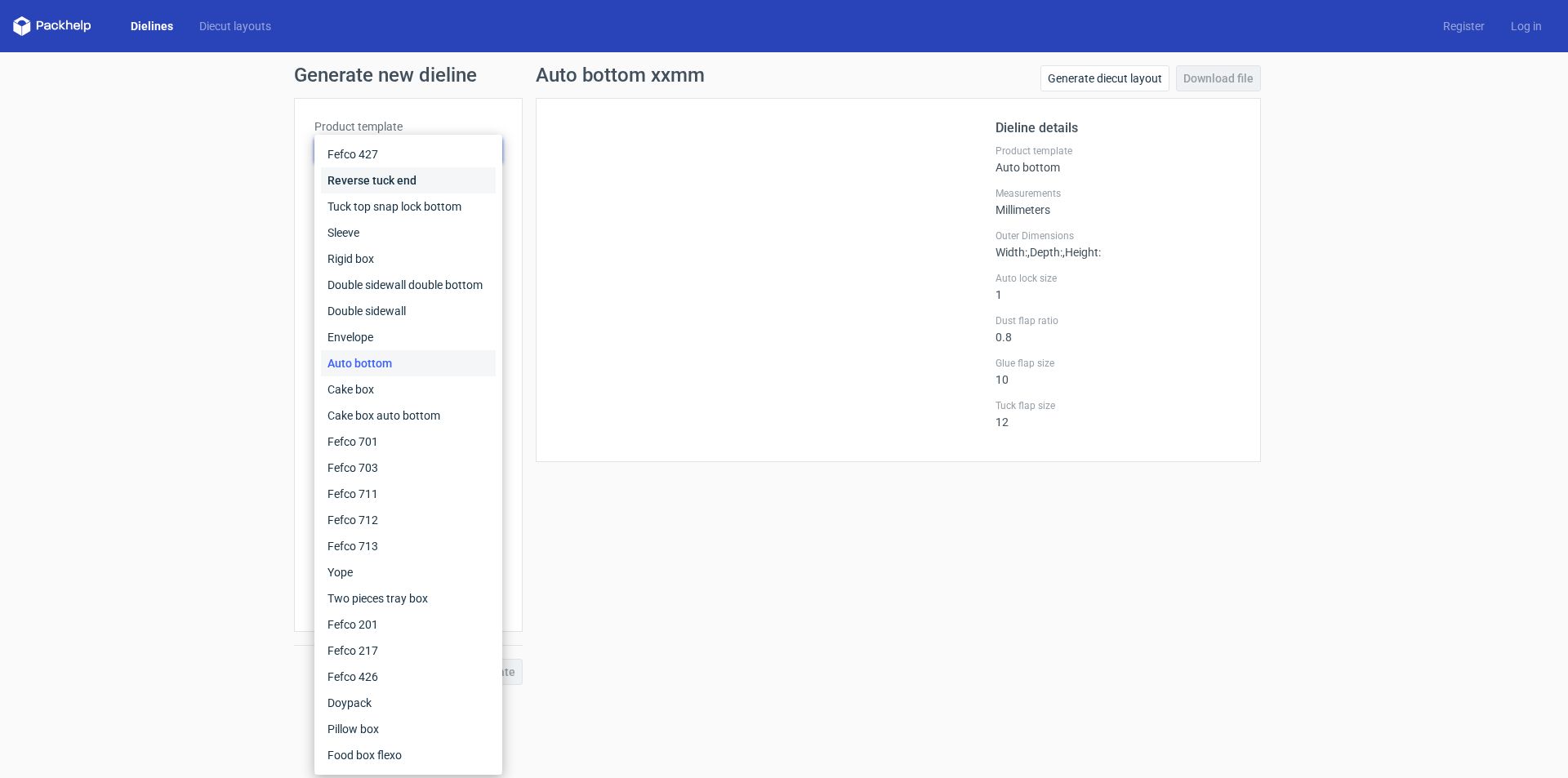 click on "Reverse tuck end" at bounding box center (408, 180) 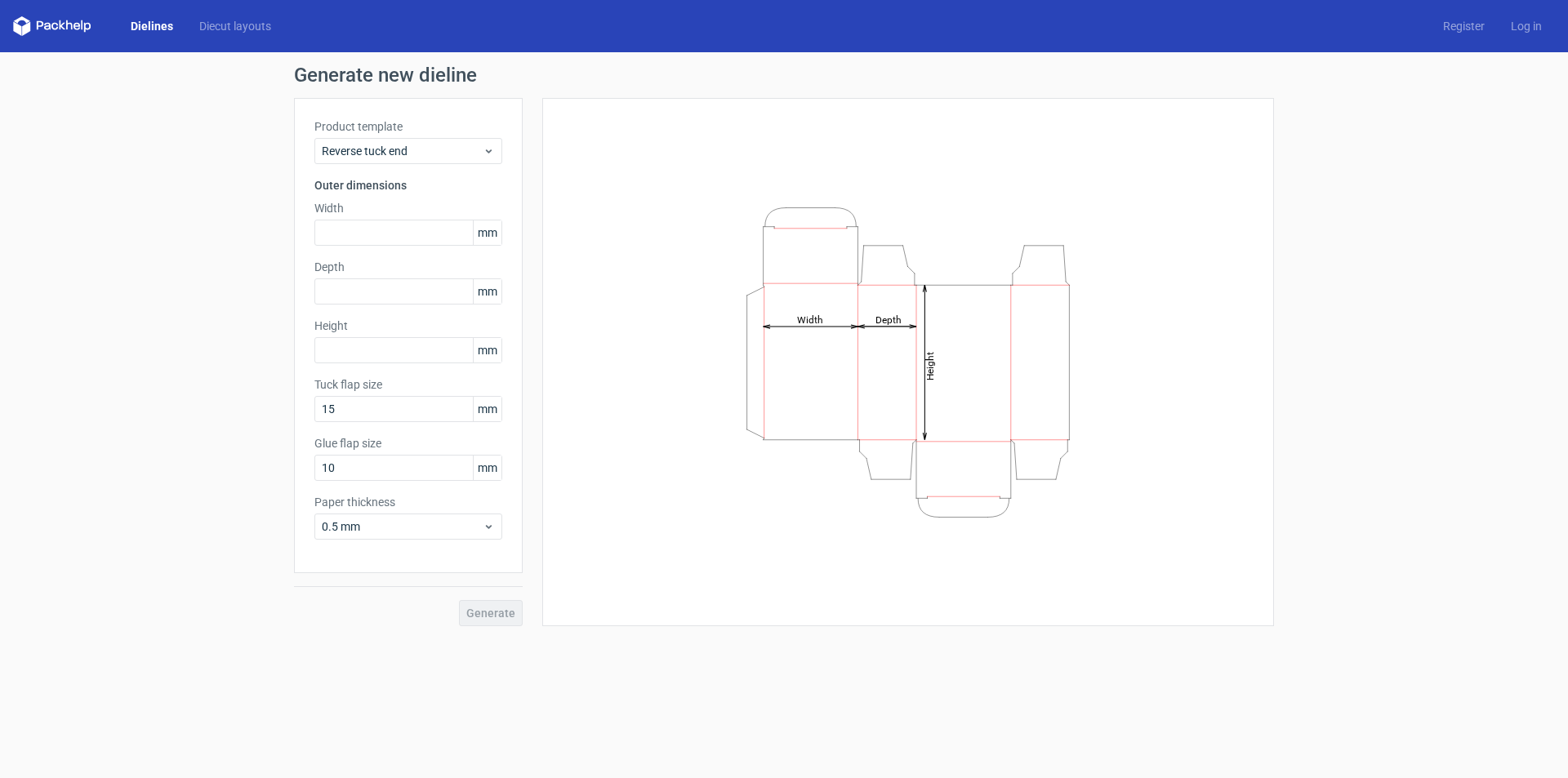 click on "Product template Reverse tuck end Outer dimensions Width mm Depth mm Height mm Tuck flap size 15 mm Glue flap size 10 mm Paper thickness 0.5 mm" at bounding box center (408, 336) 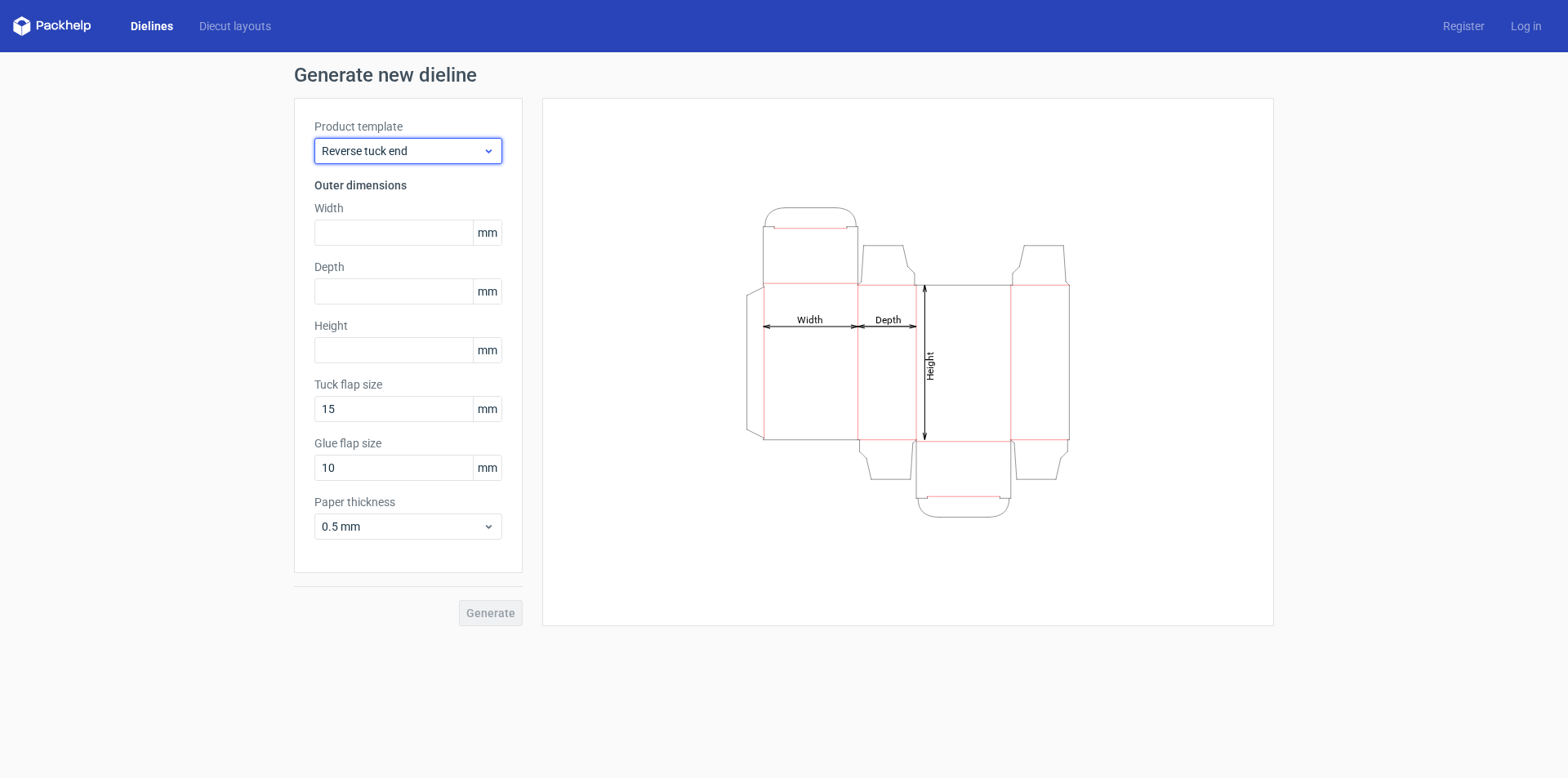 click on "Reverse tuck end" at bounding box center (402, 151) 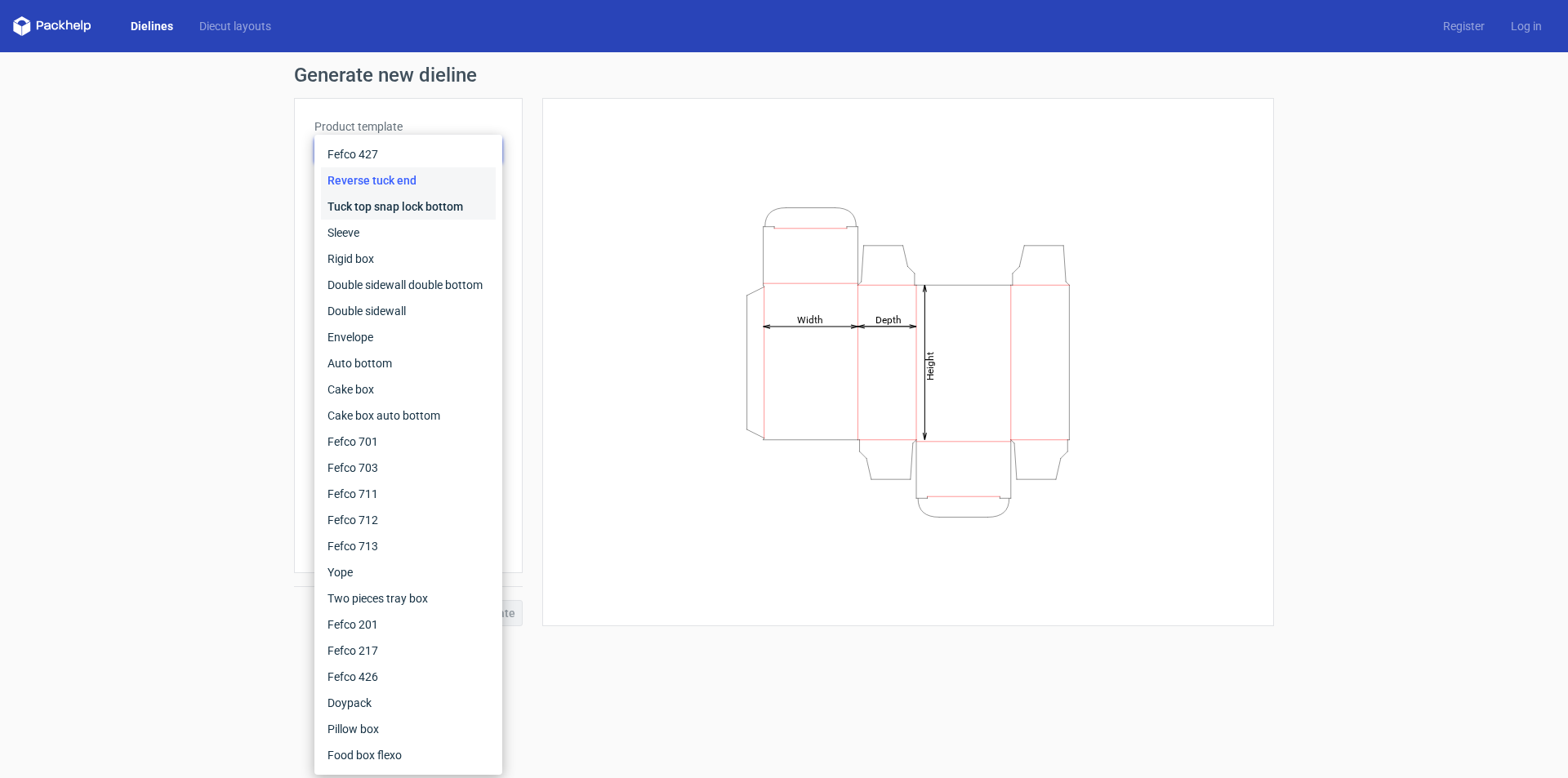click on "Tuck top snap lock bottom" at bounding box center [408, 207] 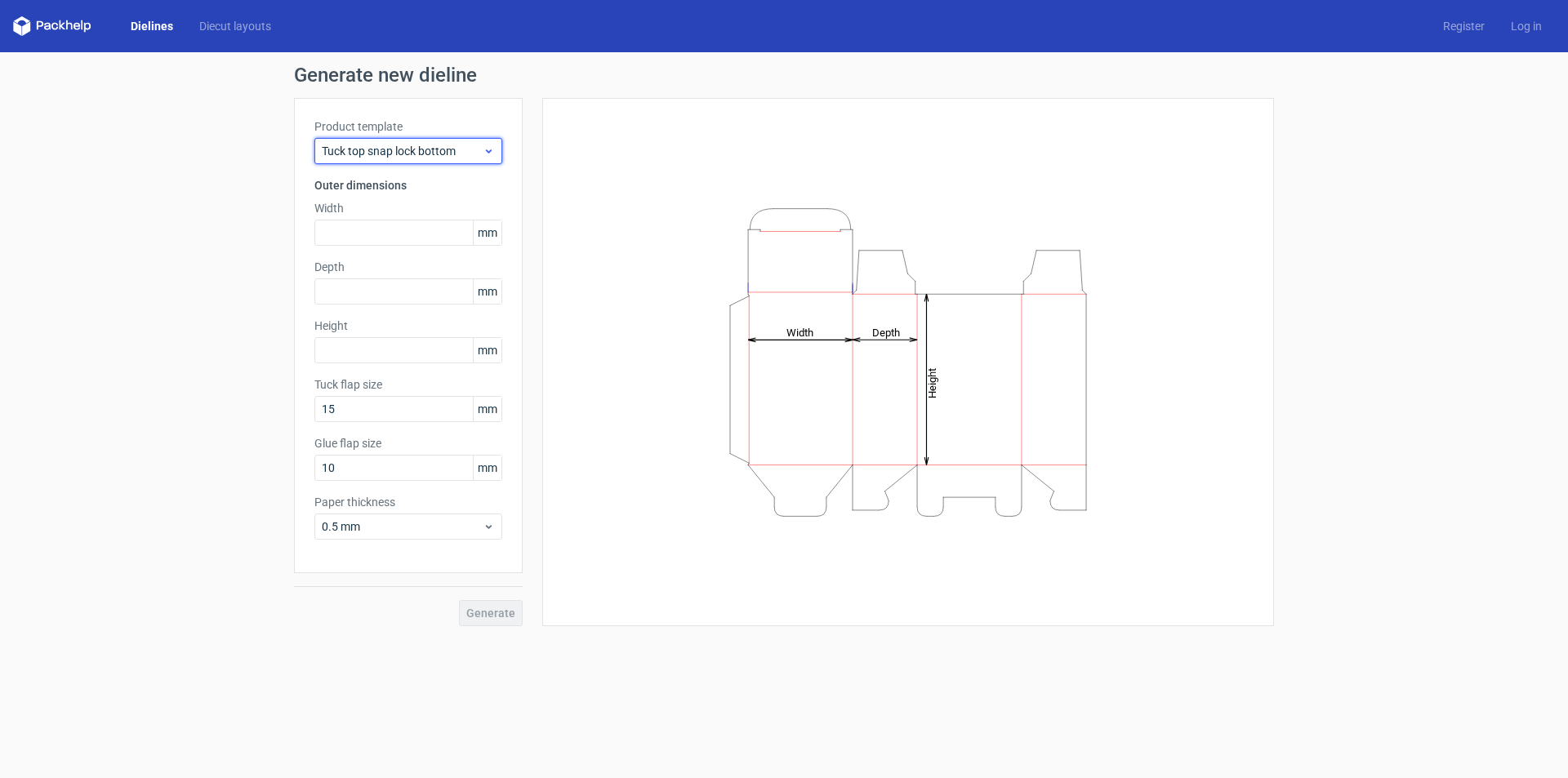 click on "Tuck top snap lock bottom" at bounding box center [402, 151] 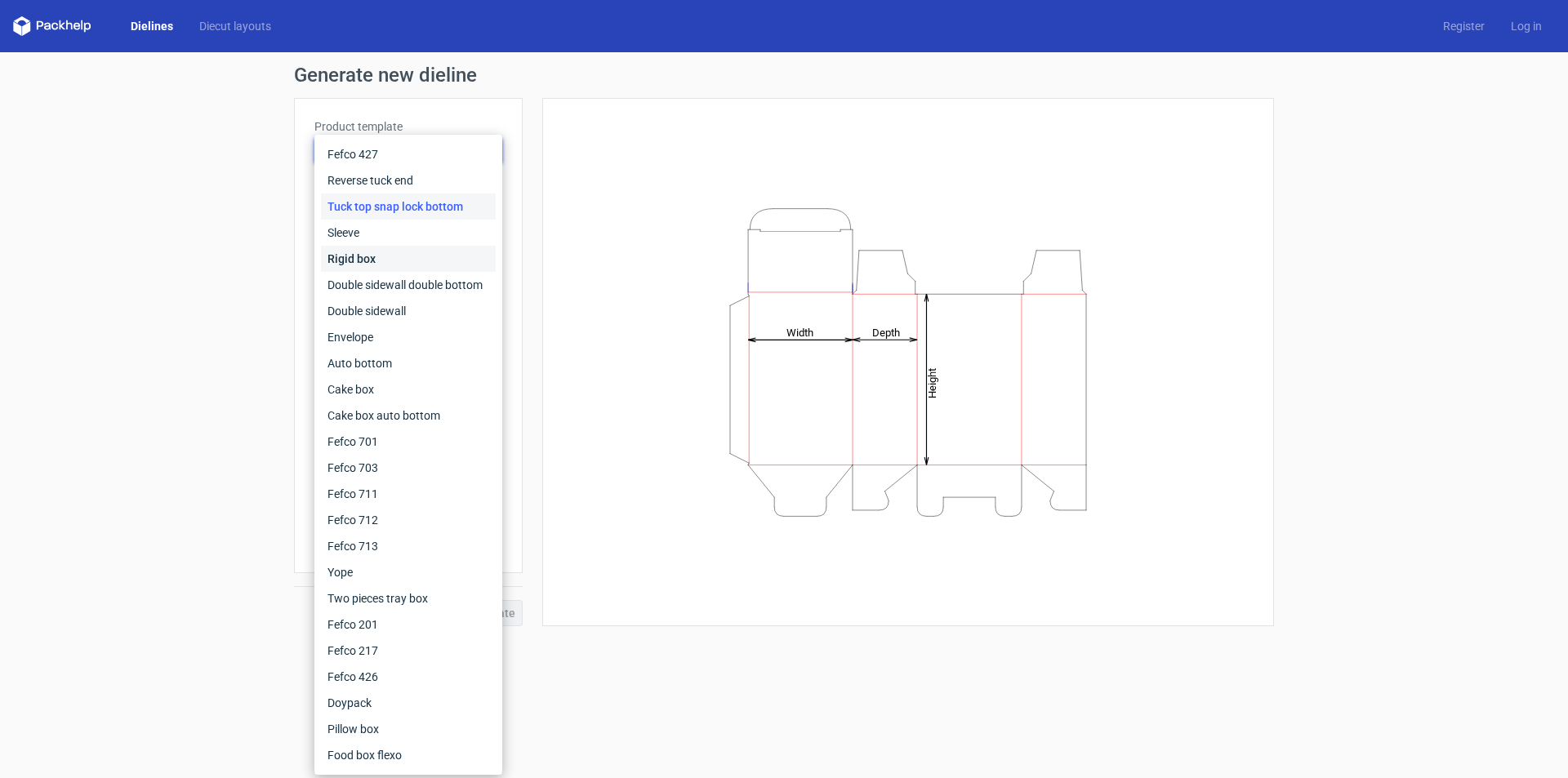 click on "Rigid box" at bounding box center [408, 259] 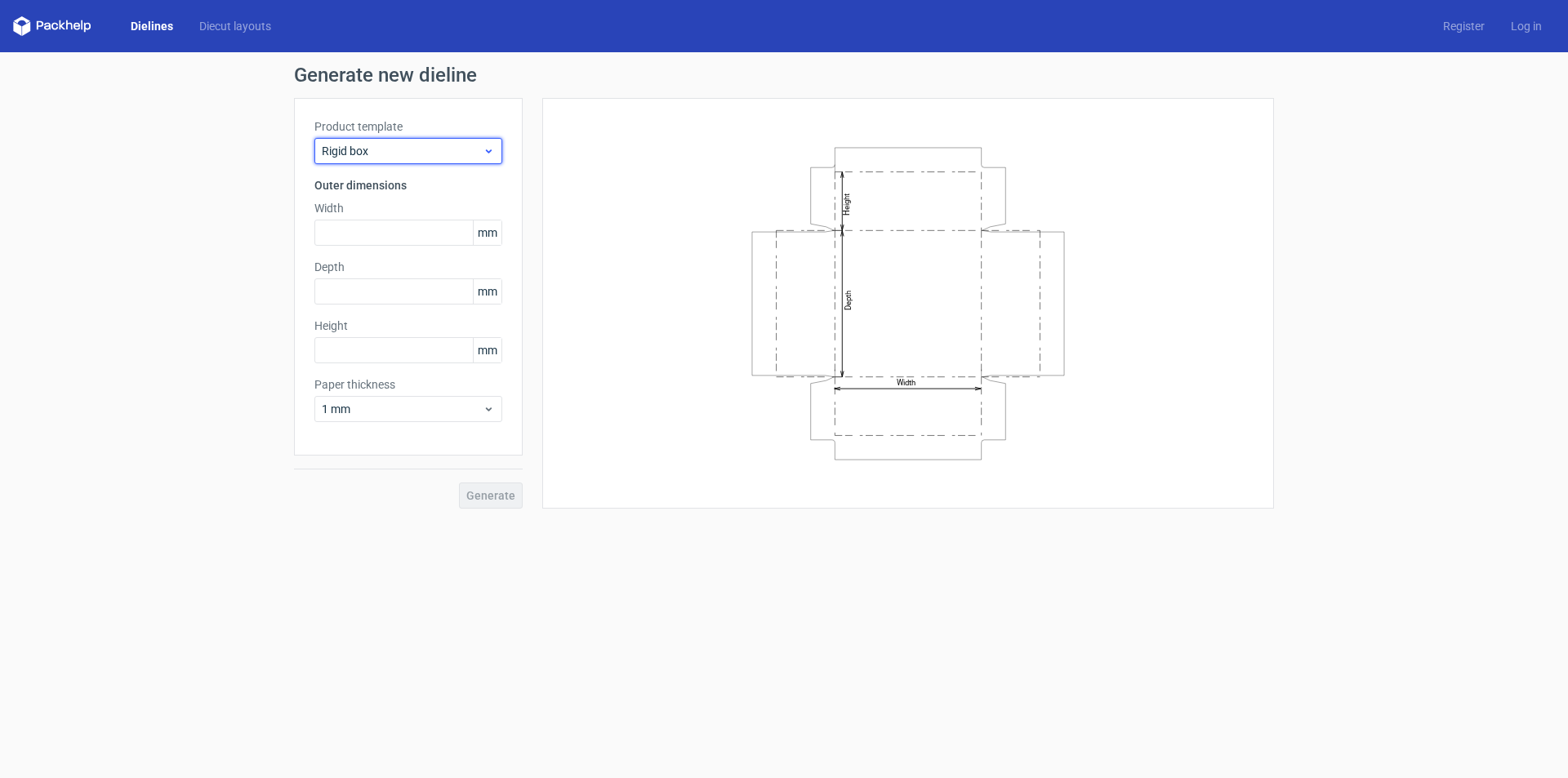 click on "Rigid box" at bounding box center (402, 151) 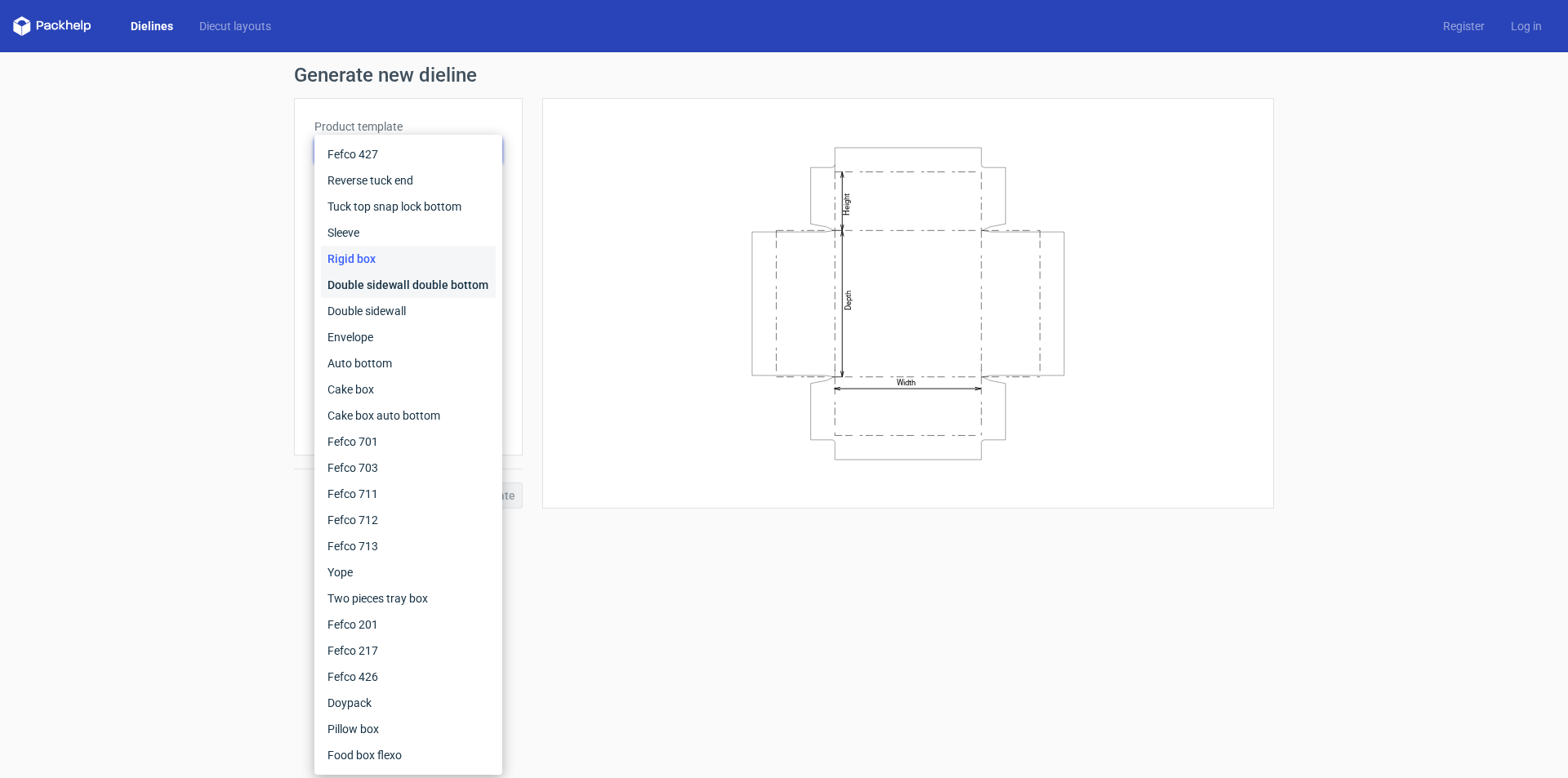 click on "Double sidewall double bottom" at bounding box center [408, 285] 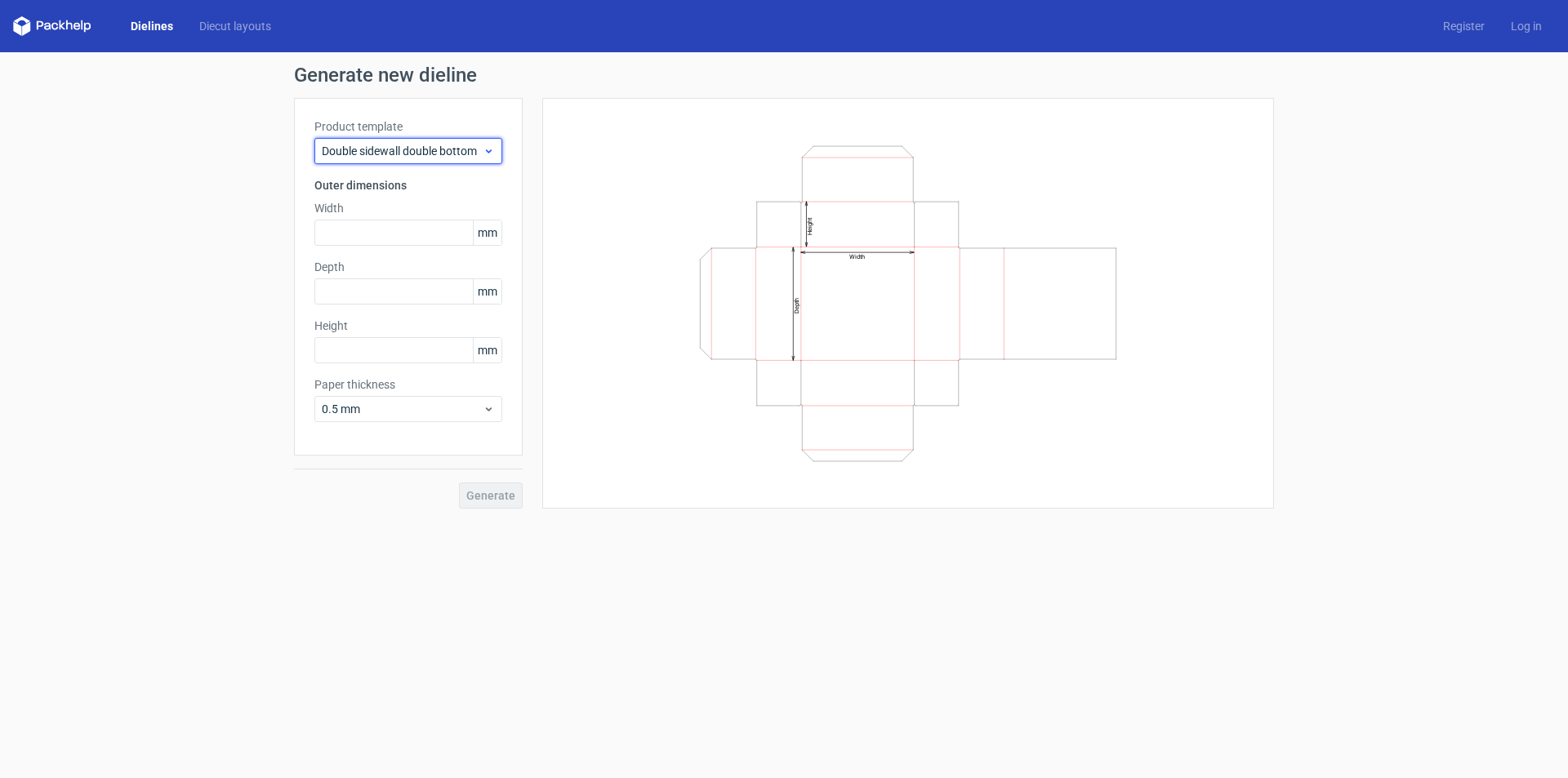 click on "Double sidewall double bottom" at bounding box center [402, 151] 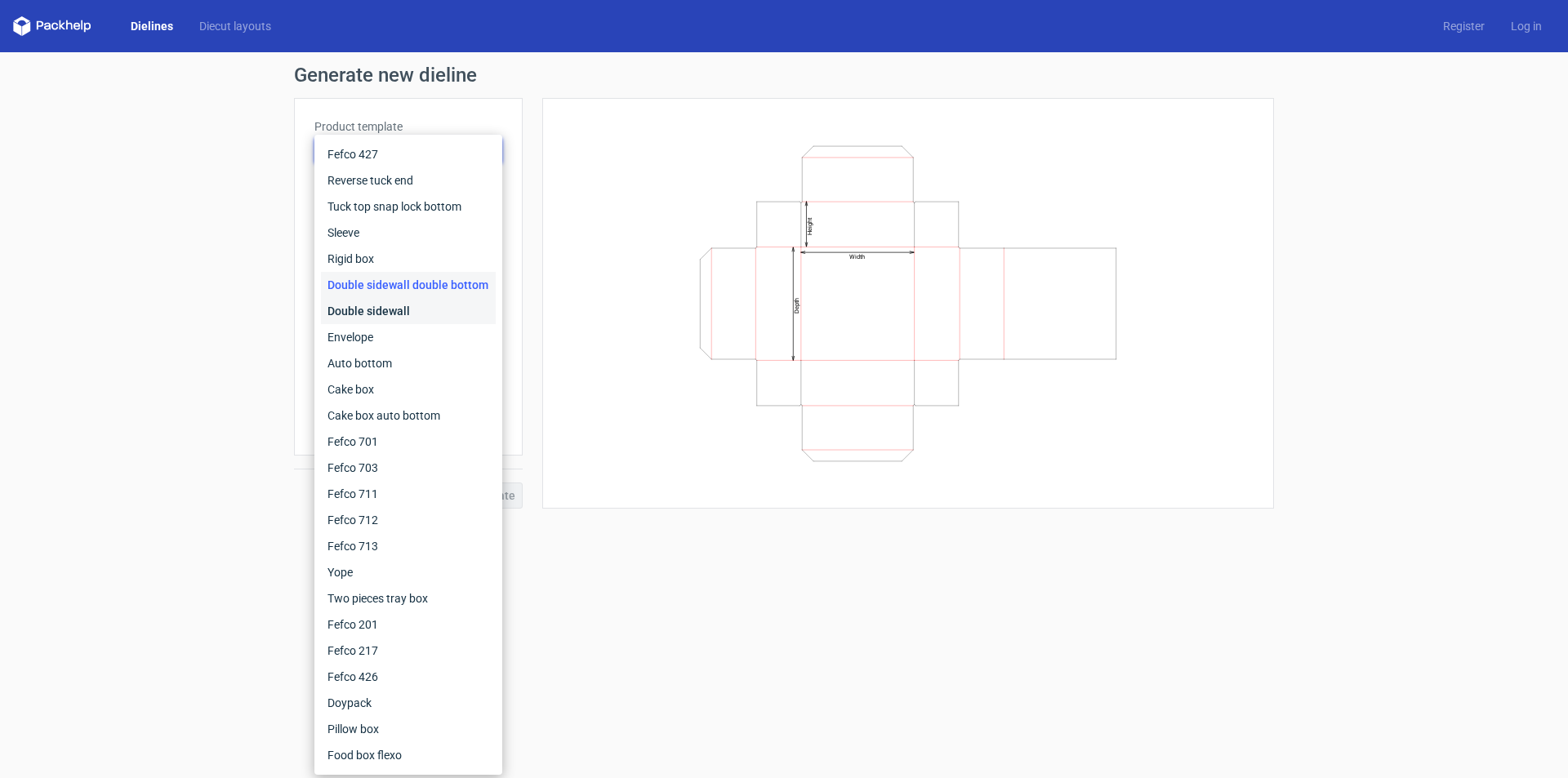 click on "Double sidewall" at bounding box center (408, 311) 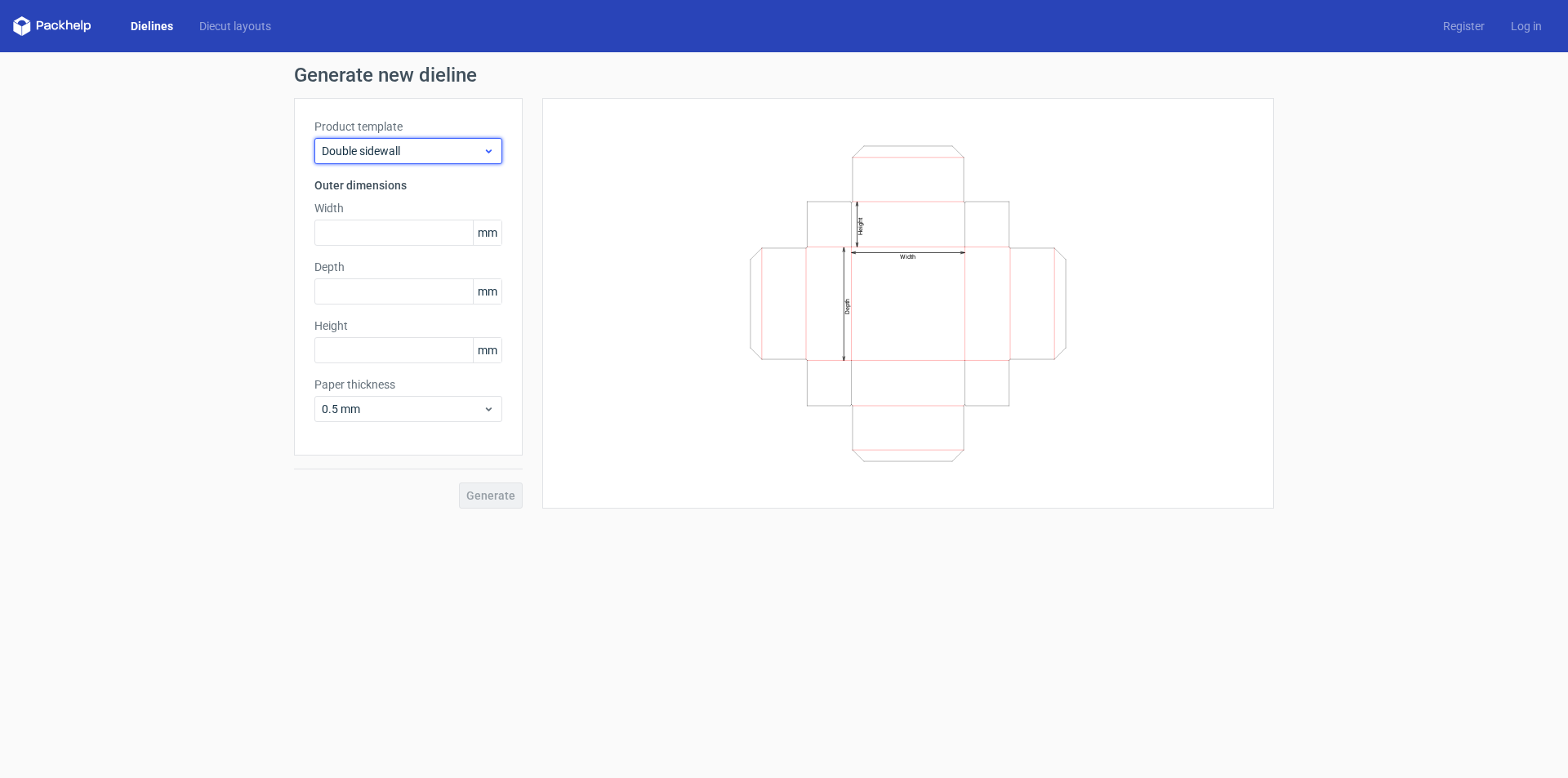 click on "Double sidewall" at bounding box center [402, 151] 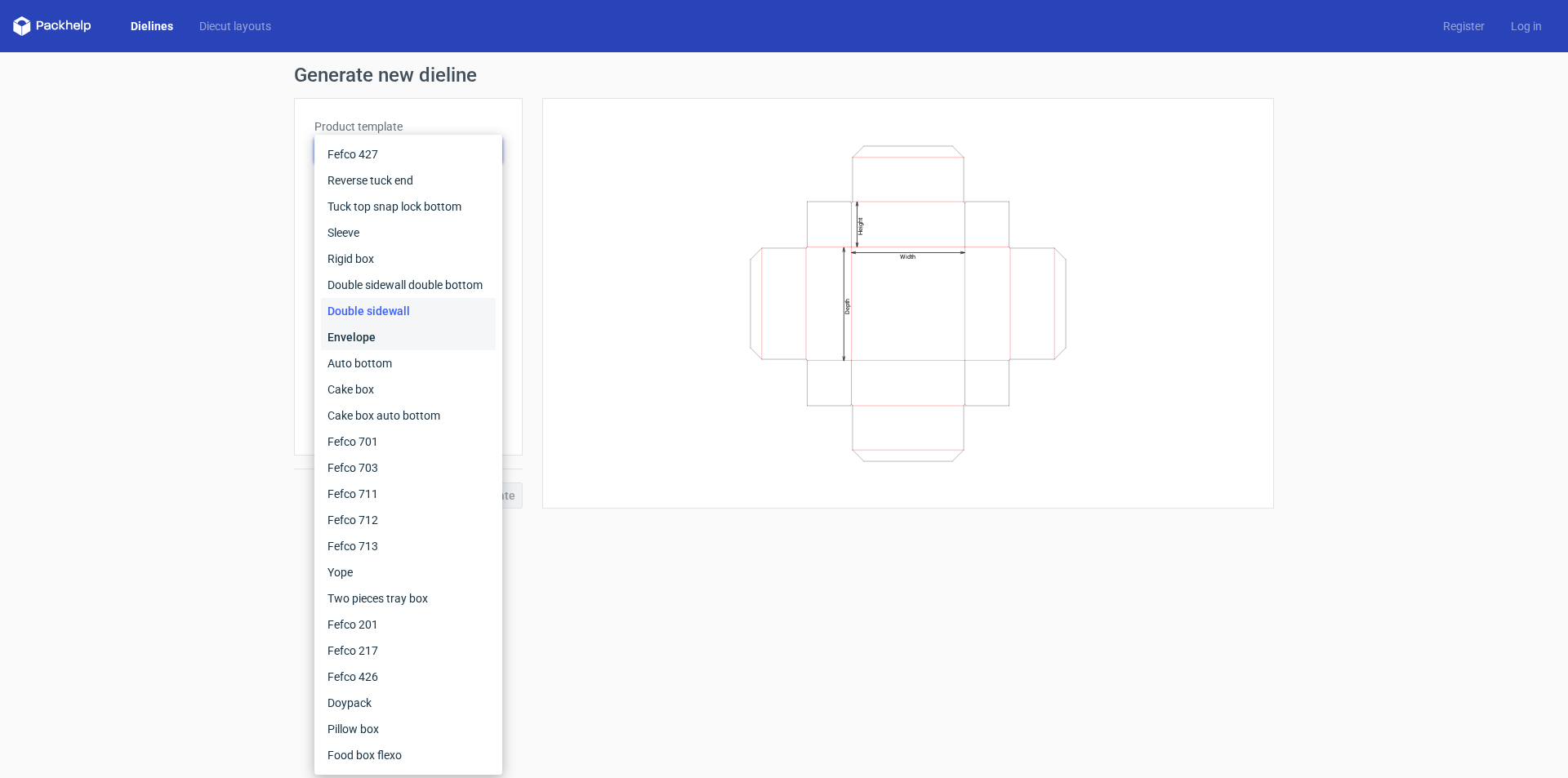 click on "Envelope" at bounding box center (408, 337) 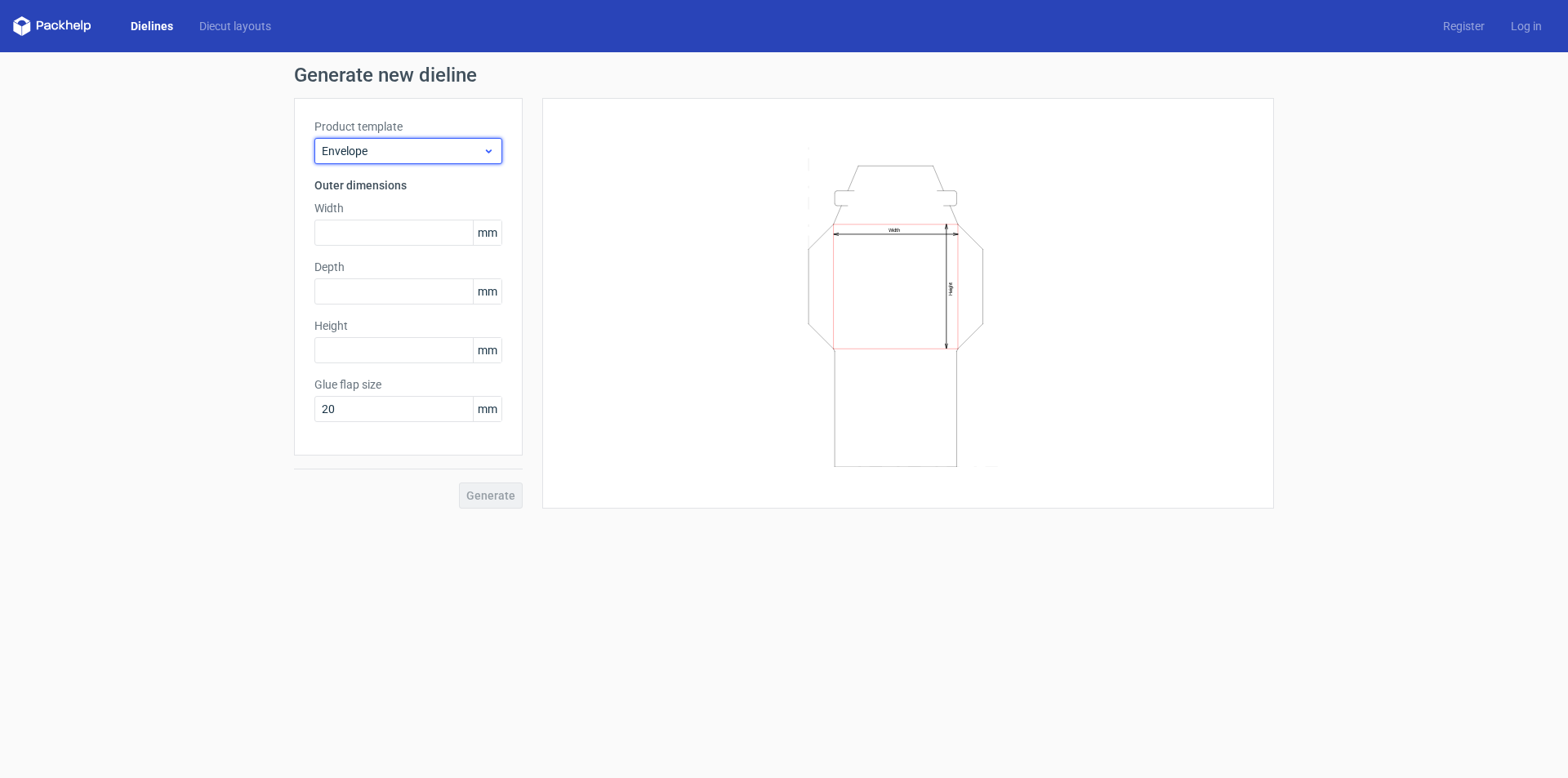 click on "Envelope" at bounding box center (402, 151) 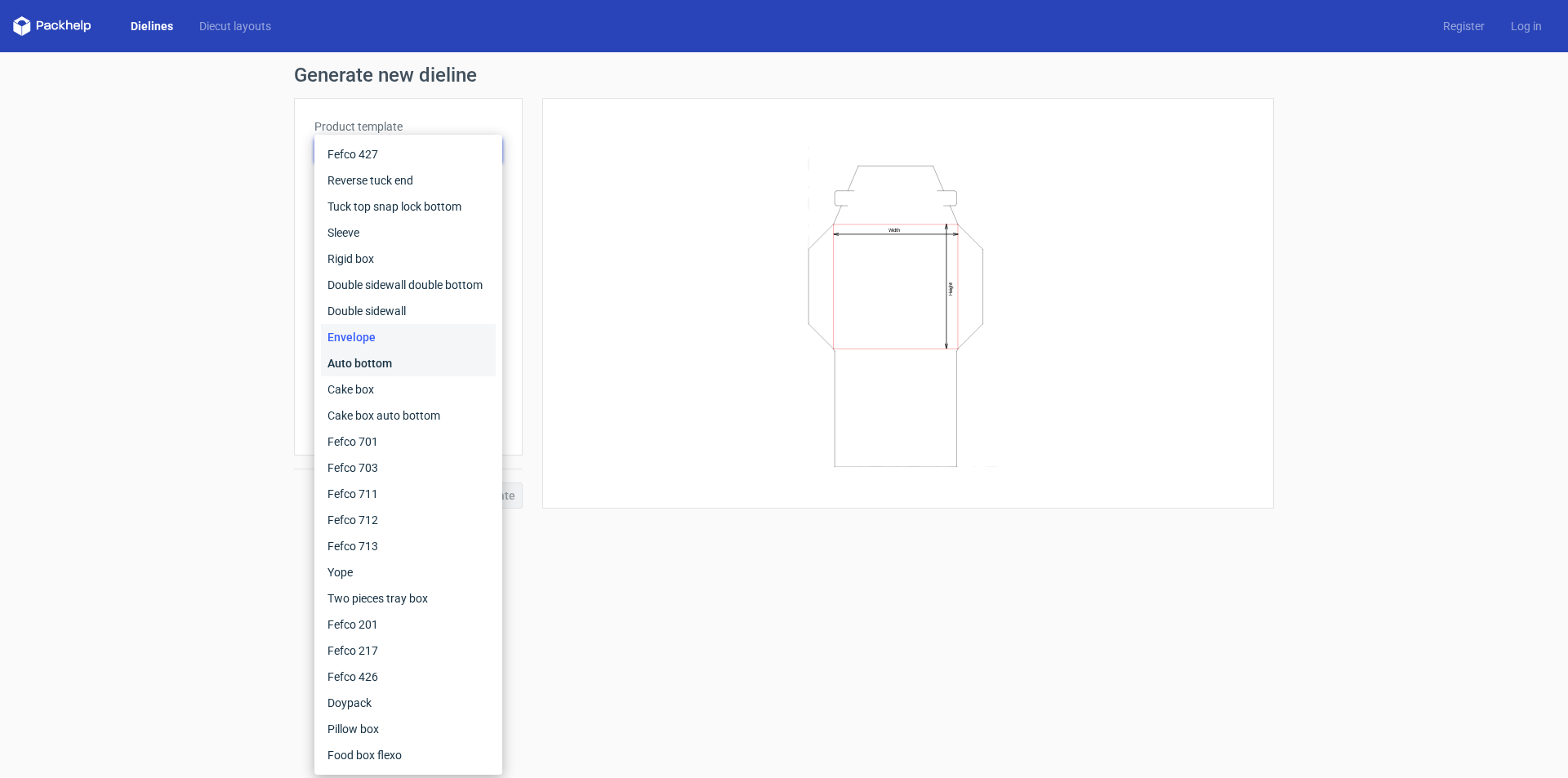 click on "Auto bottom" at bounding box center (408, 363) 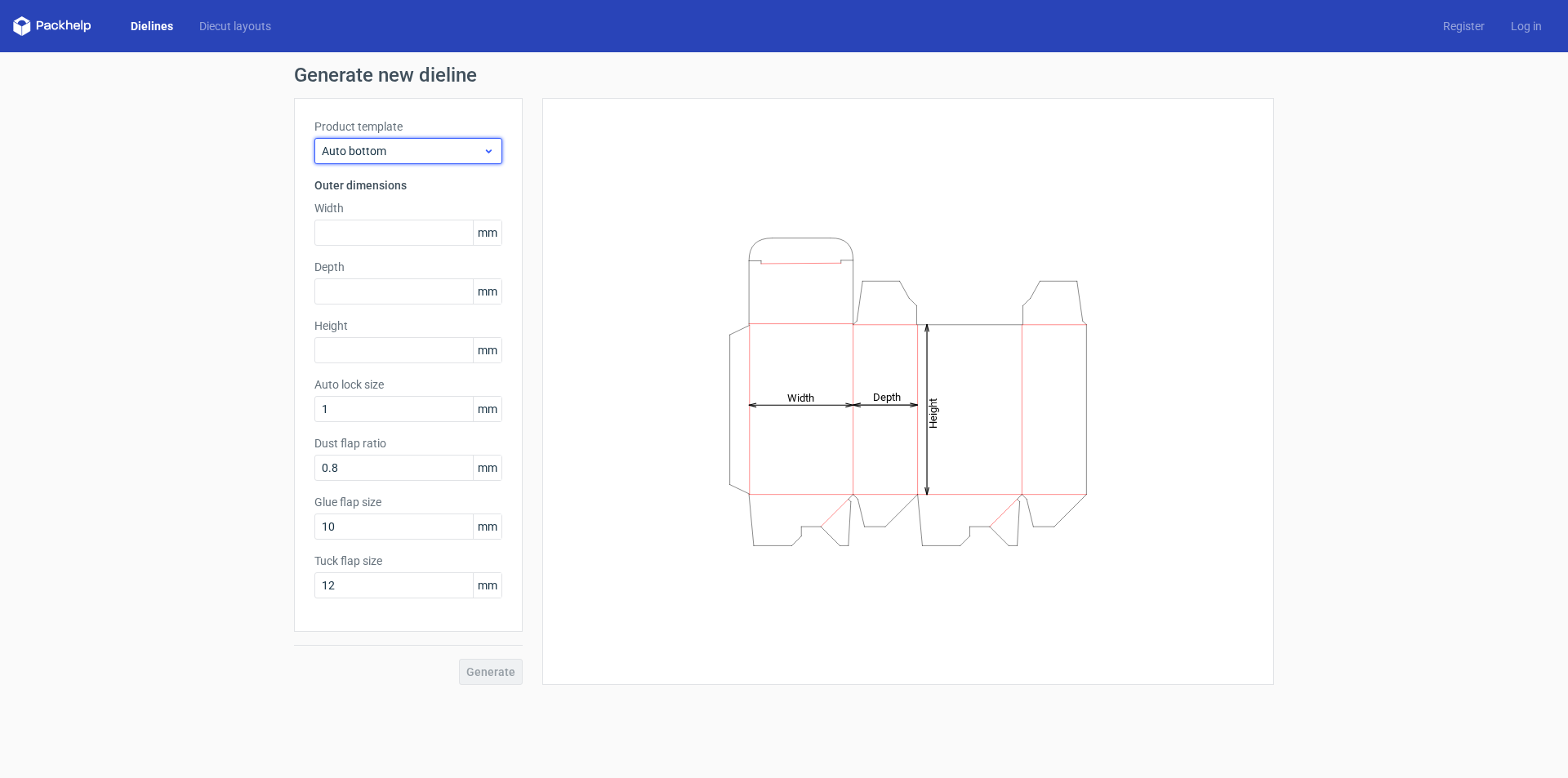 click on "Auto bottom" at bounding box center (402, 151) 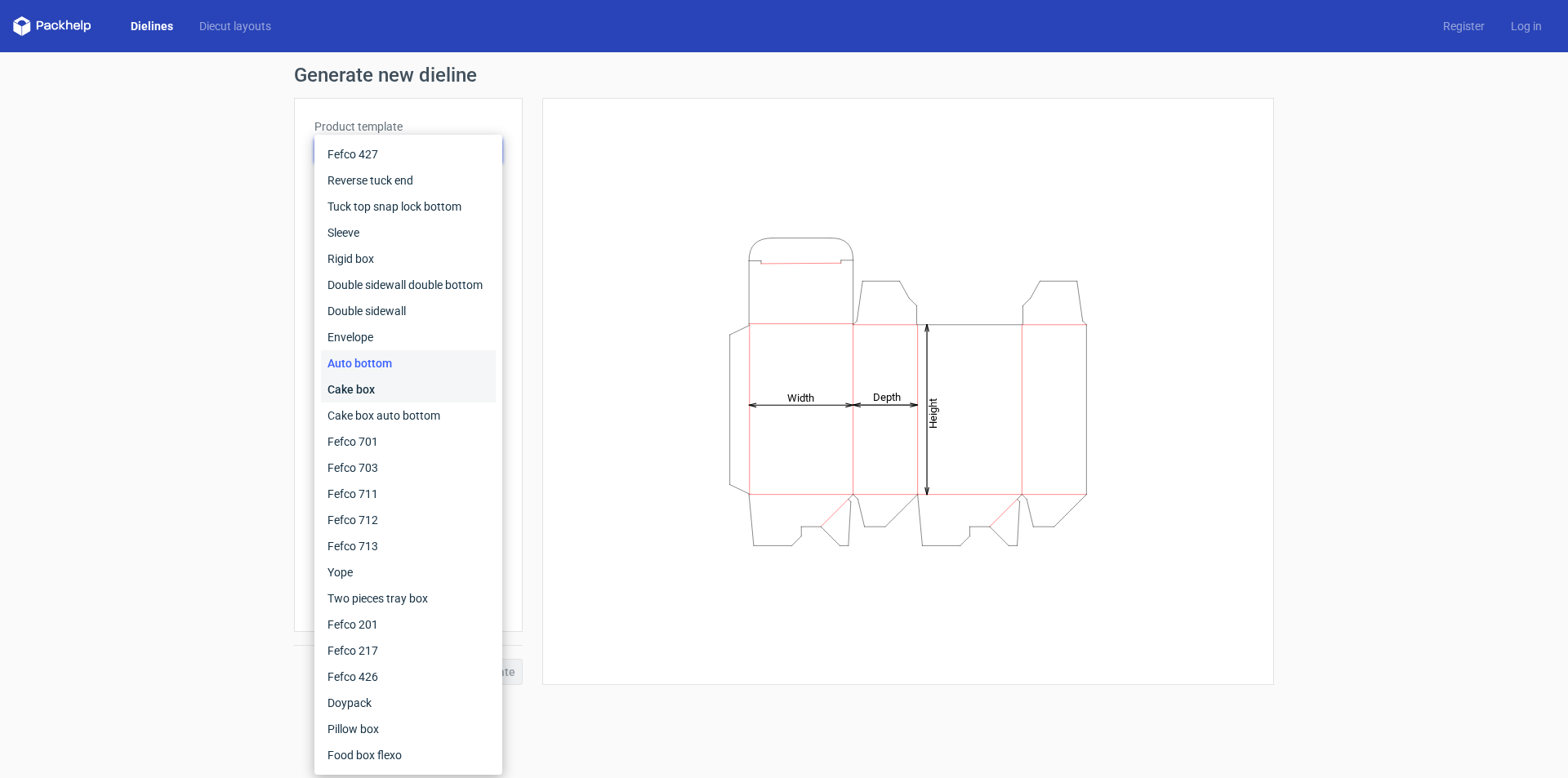click on "Cake box" at bounding box center [408, 389] 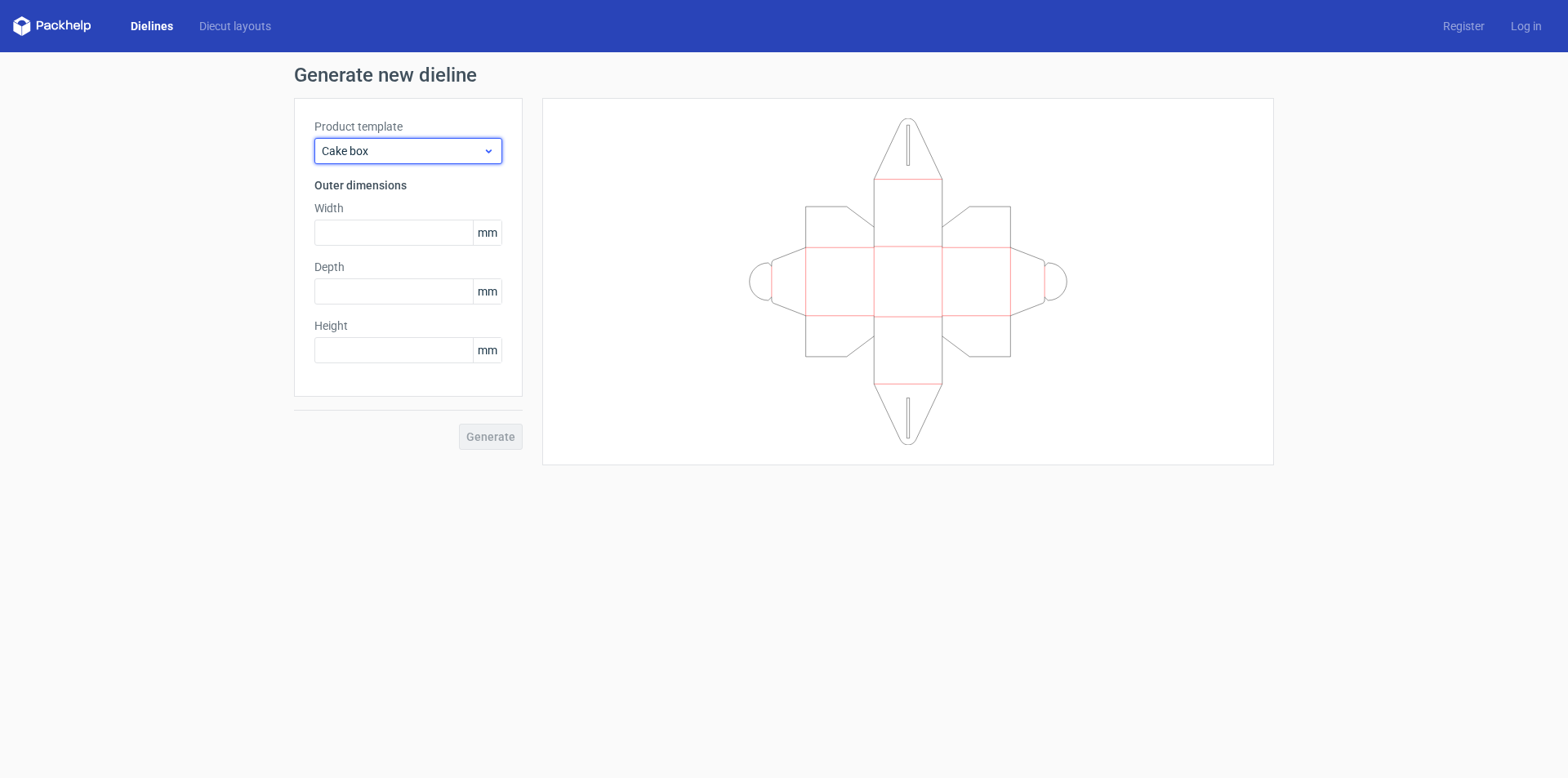 click on "Cake box" at bounding box center (402, 151) 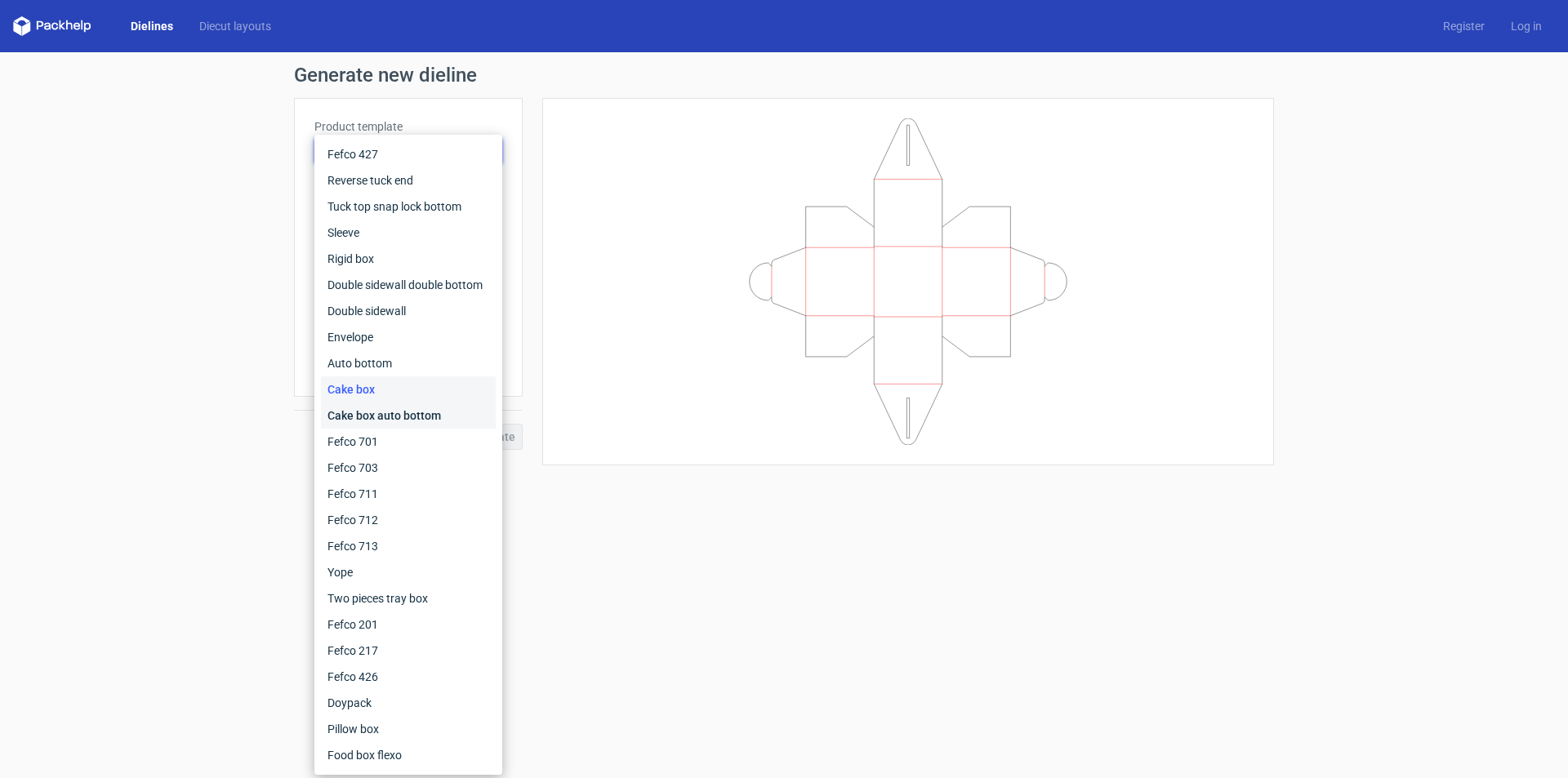 drag, startPoint x: 365, startPoint y: 420, endPoint x: 369, endPoint y: 393, distance: 27.29469 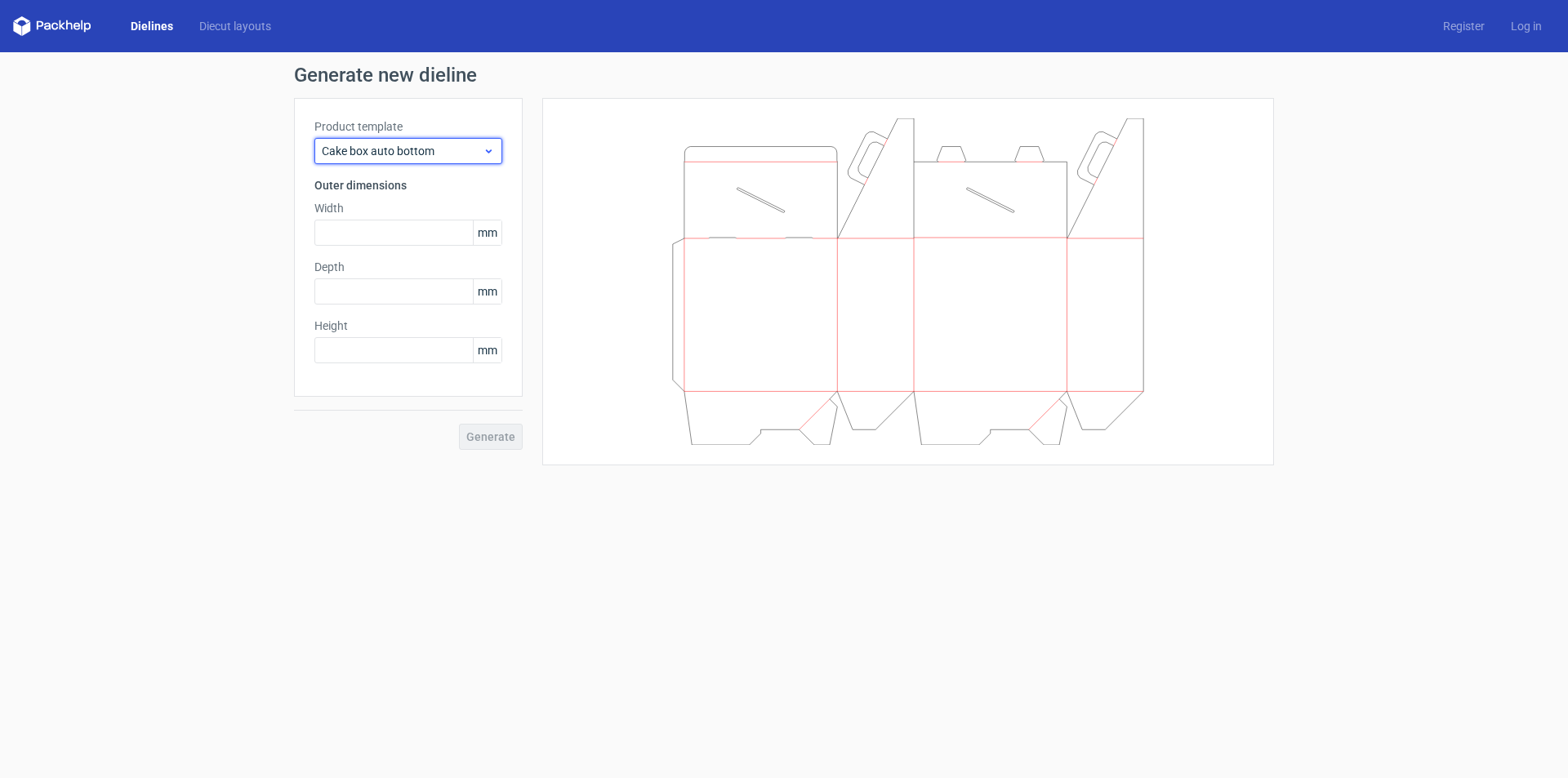 click on "Cake box auto bottom" at bounding box center [402, 151] 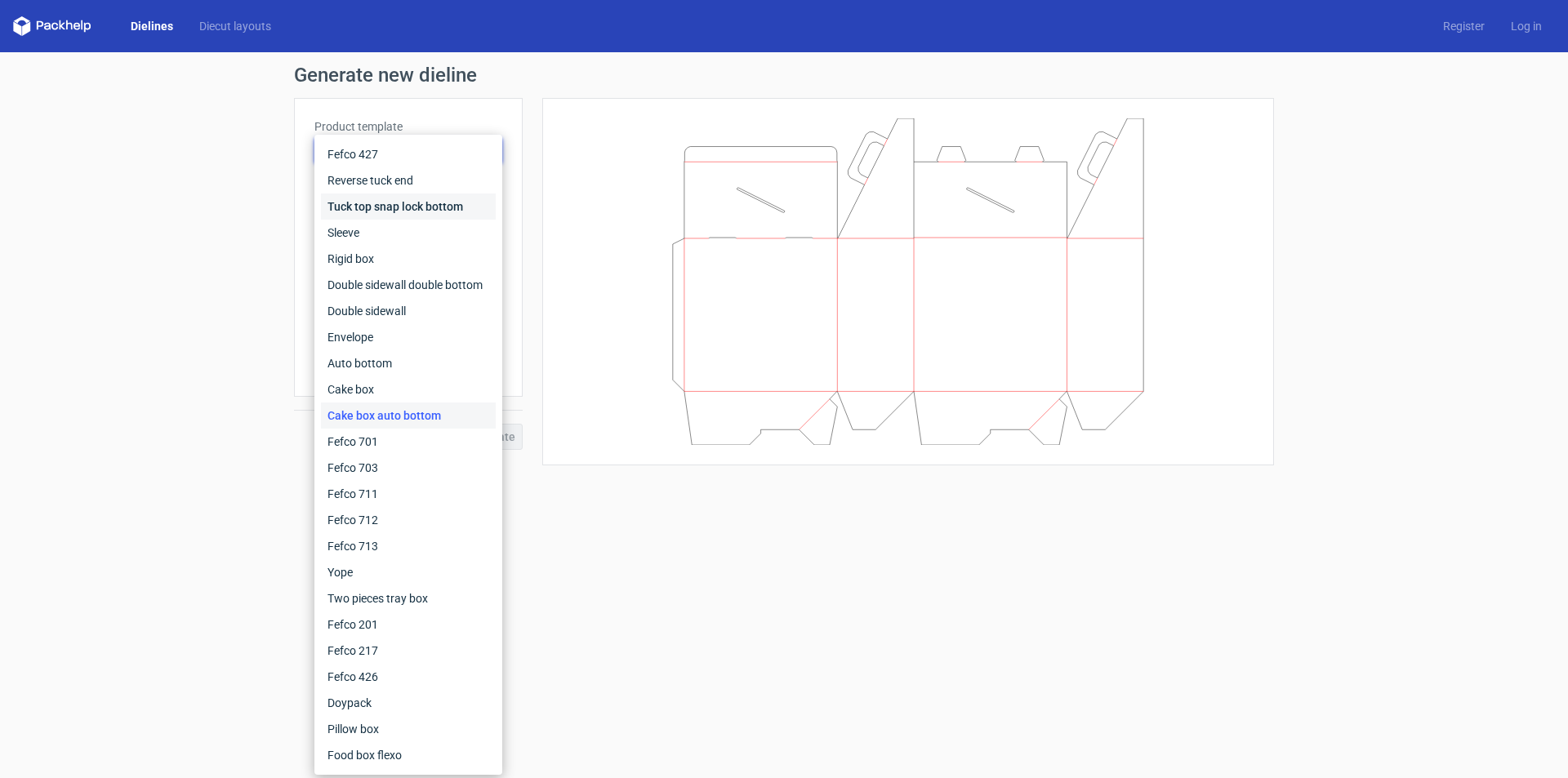 click on "Tuck top snap lock bottom" at bounding box center [408, 207] 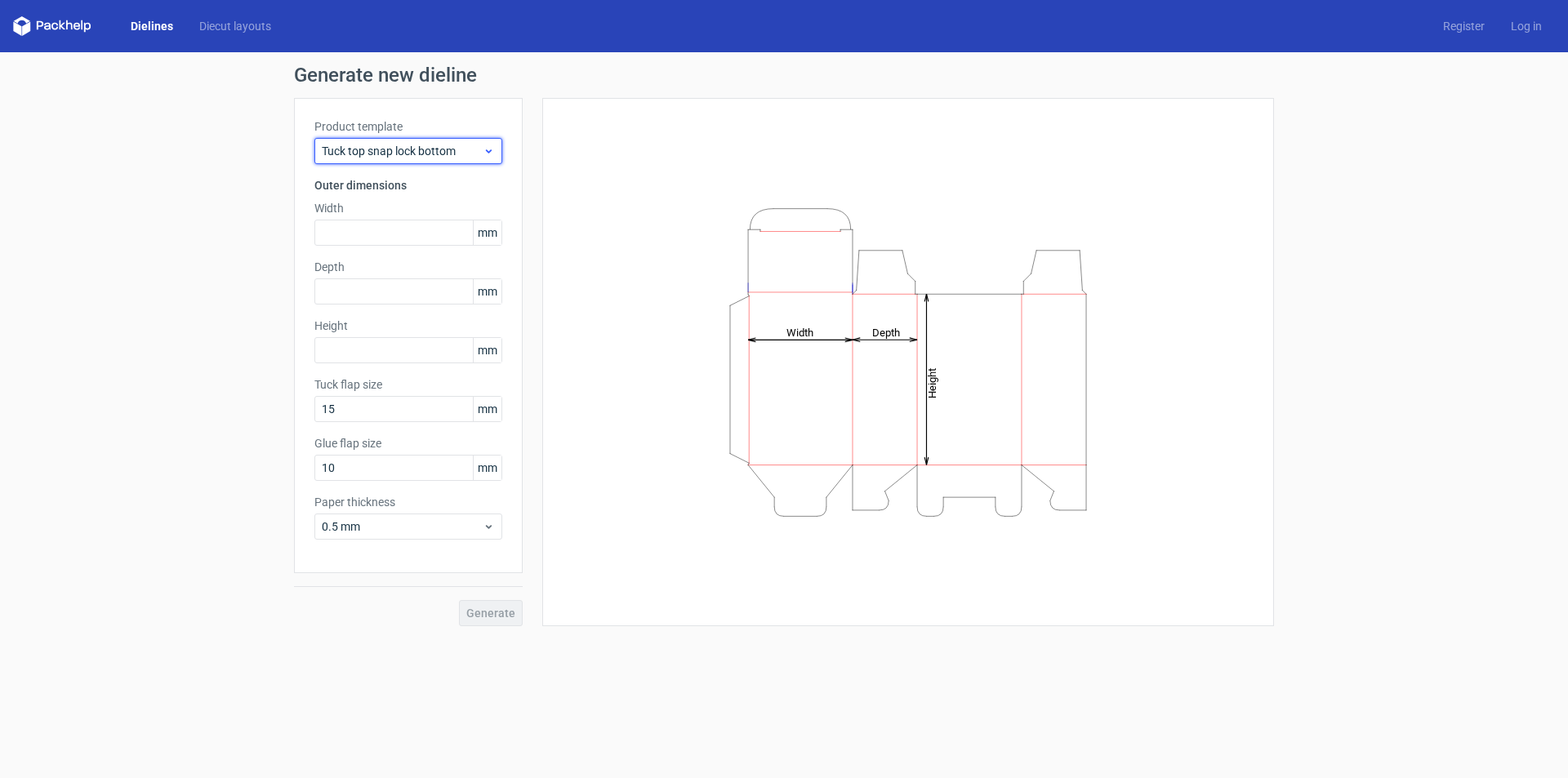 click on "Tuck top snap lock bottom" at bounding box center [402, 151] 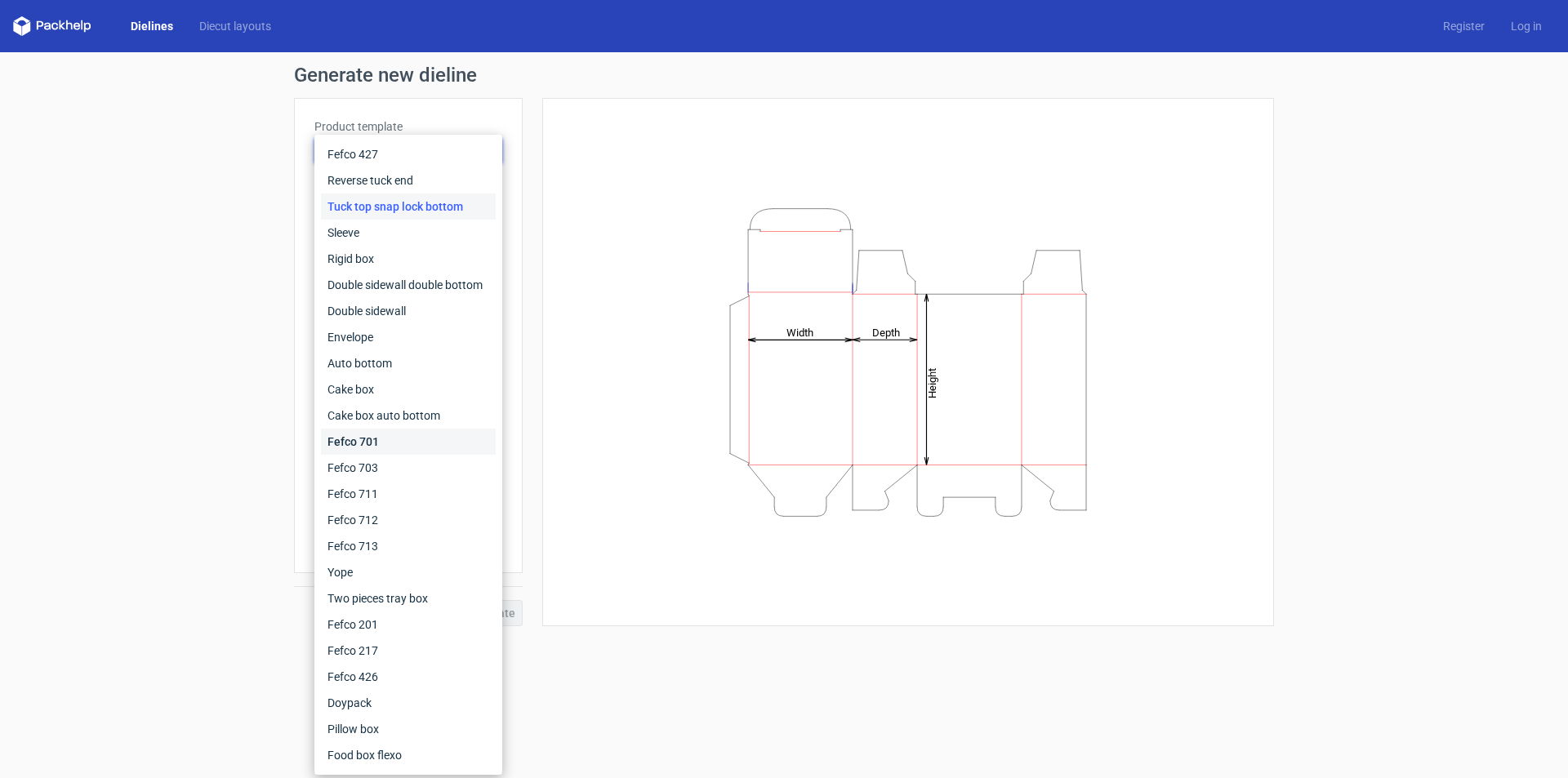 click on "Fefco 701" at bounding box center [408, 442] 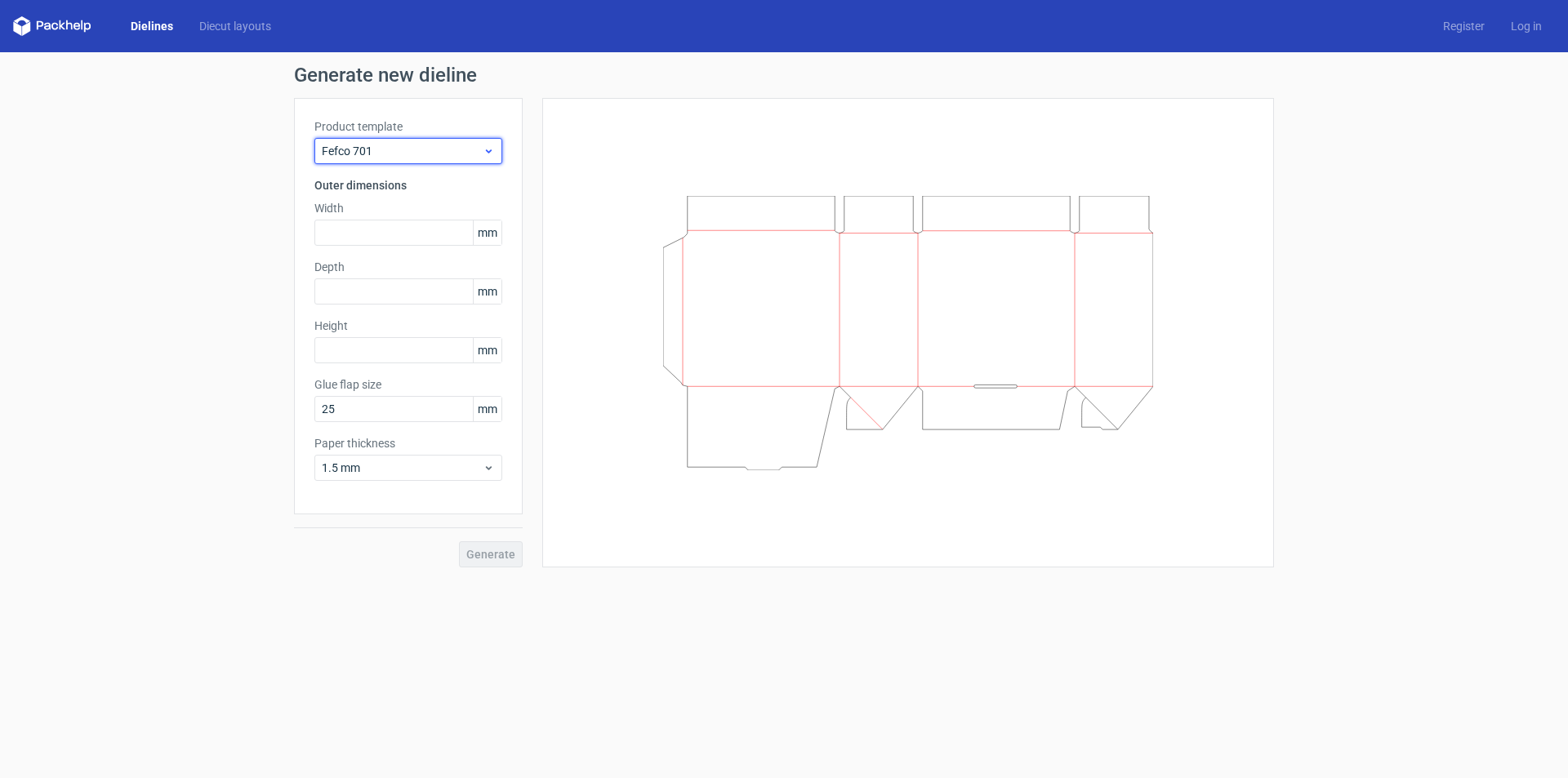 click on "Fefco 701" at bounding box center (402, 151) 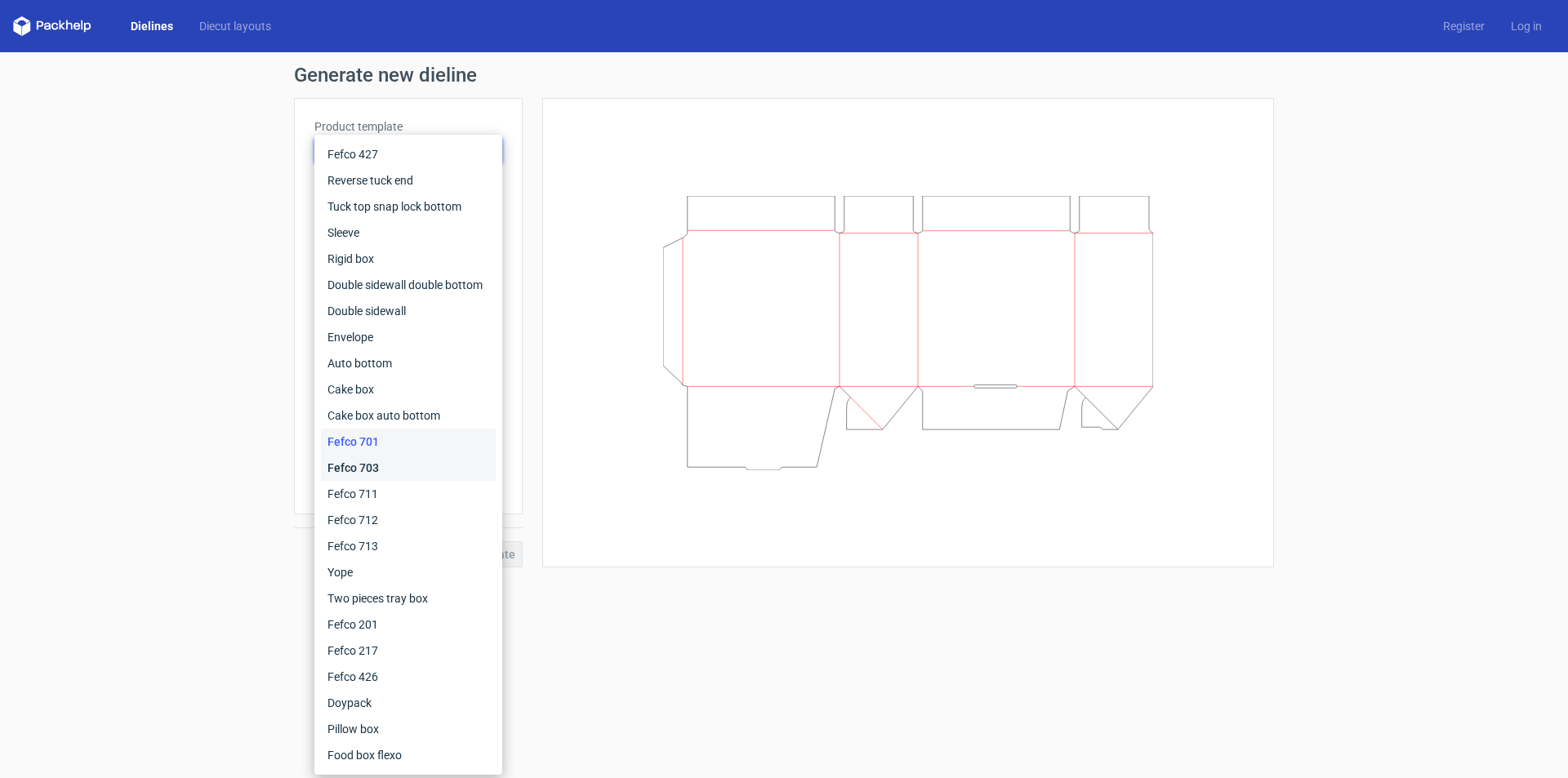 click on "Fefco 703" at bounding box center (408, 468) 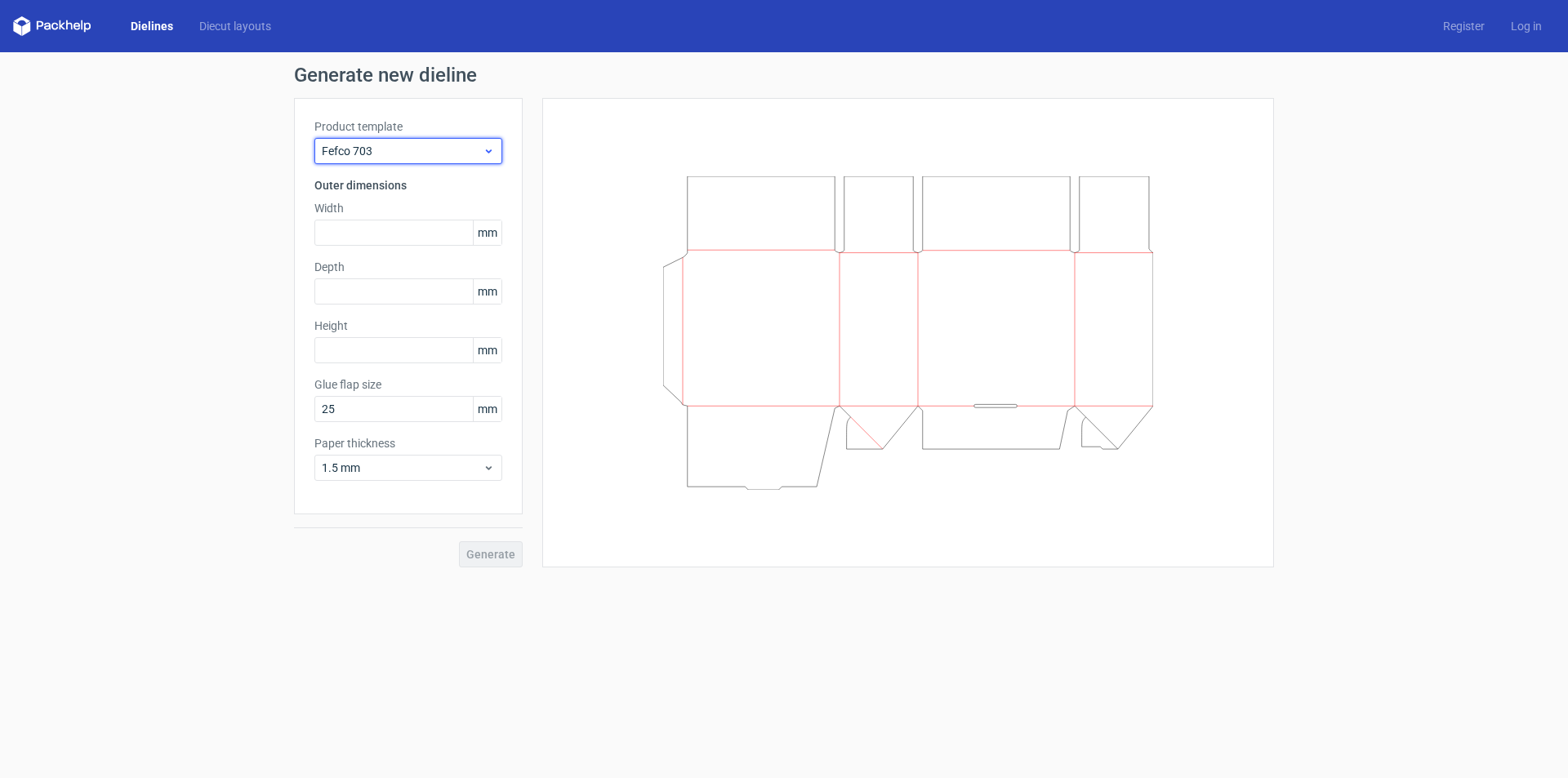 click on "Fefco 703" at bounding box center [408, 151] 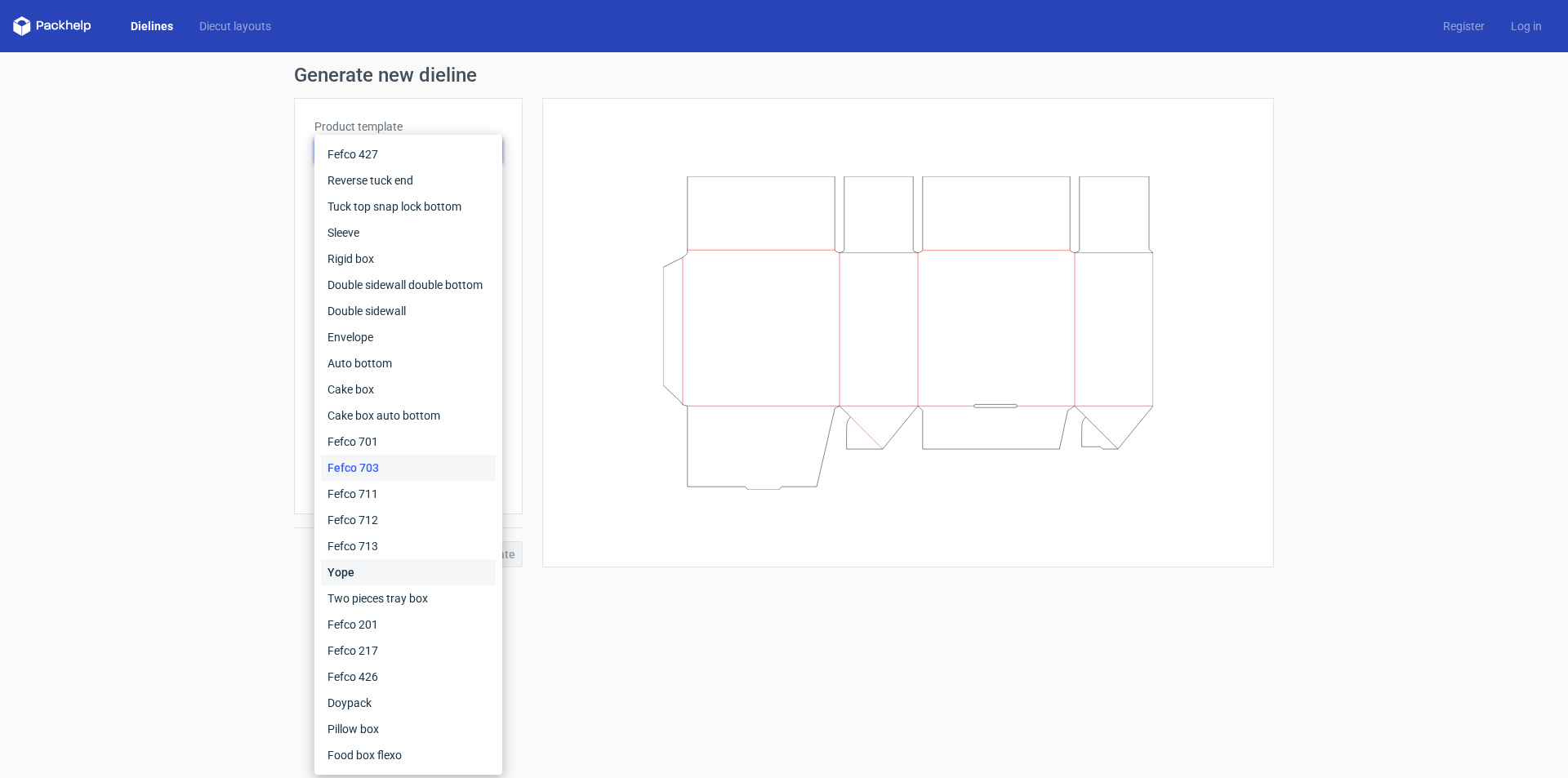 drag, startPoint x: 364, startPoint y: 567, endPoint x: 378, endPoint y: 498, distance: 70.40597 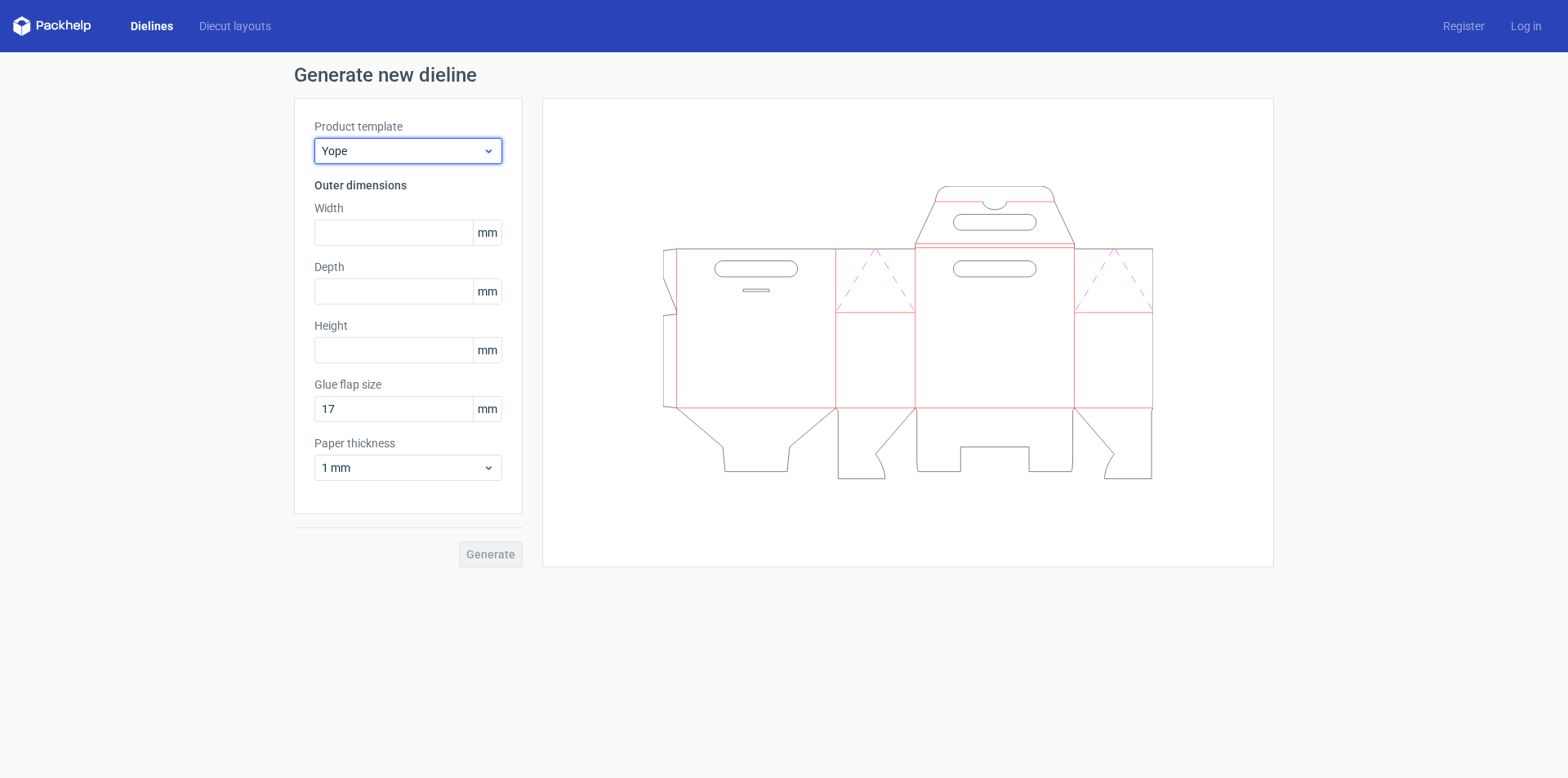 click on "Yope" at bounding box center (402, 151) 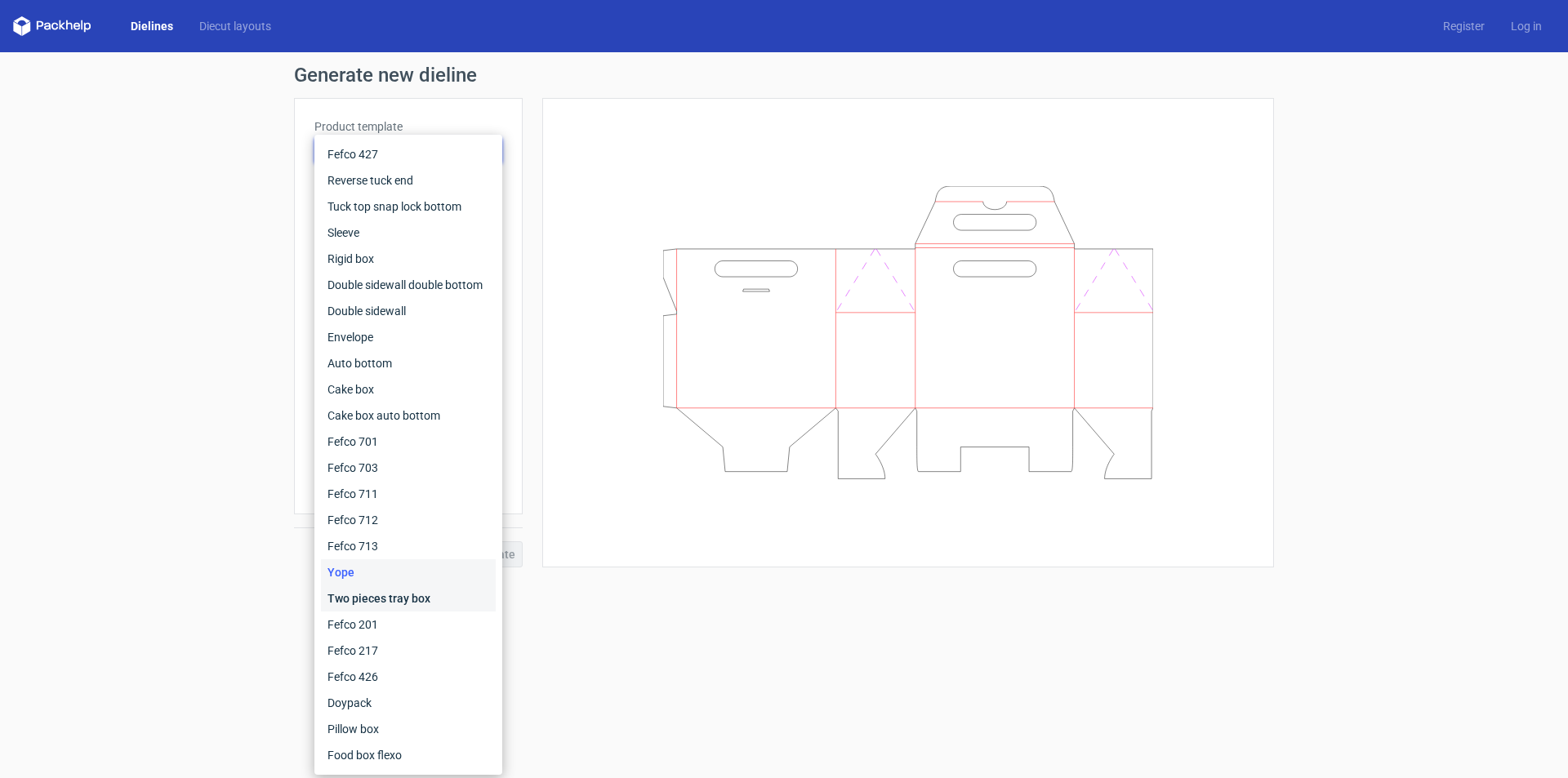 click on "Two pieces tray box" at bounding box center (408, 598) 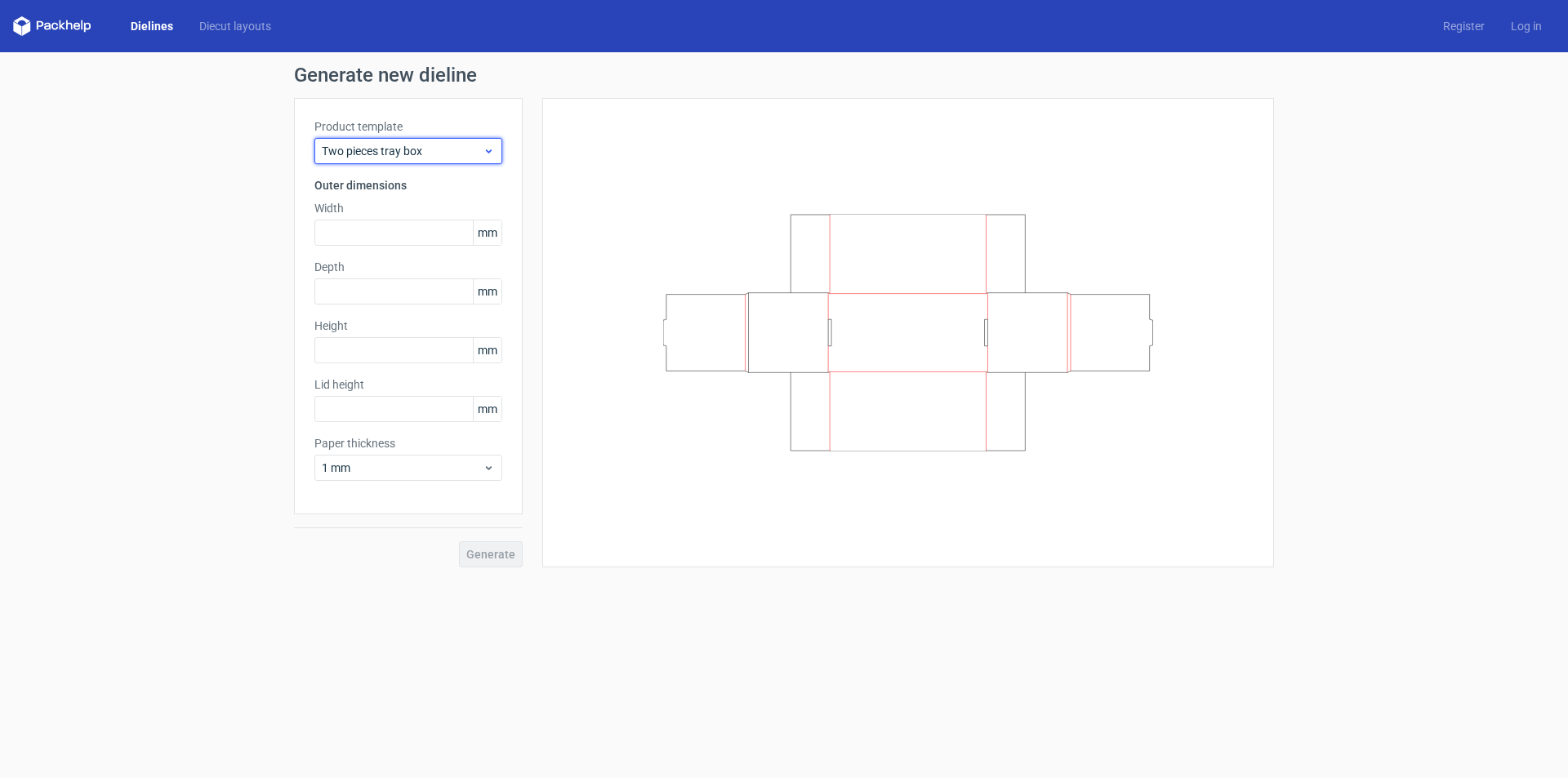 click on "Two pieces tray box" at bounding box center (402, 151) 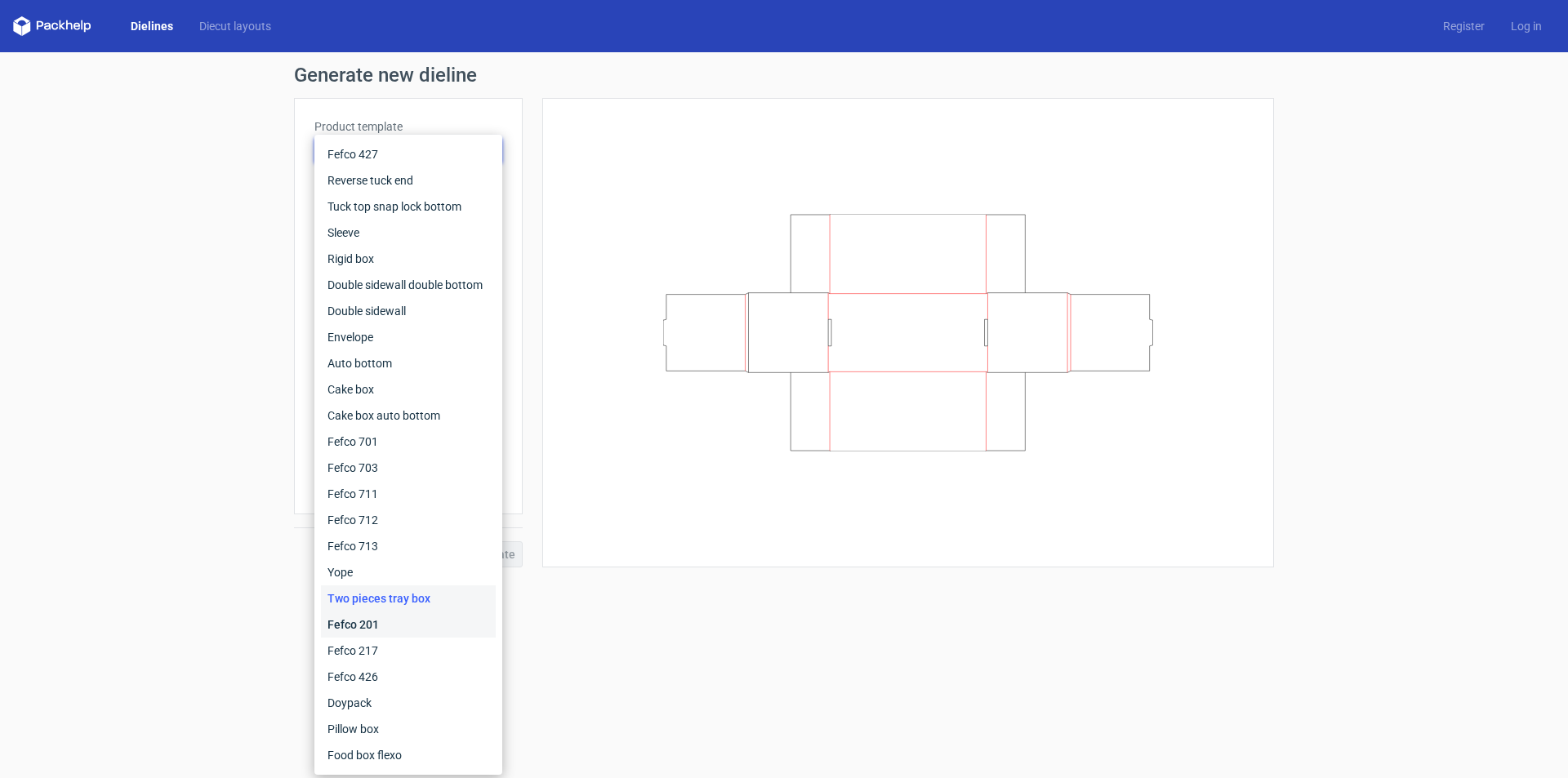 click on "Fefco 201" at bounding box center [408, 625] 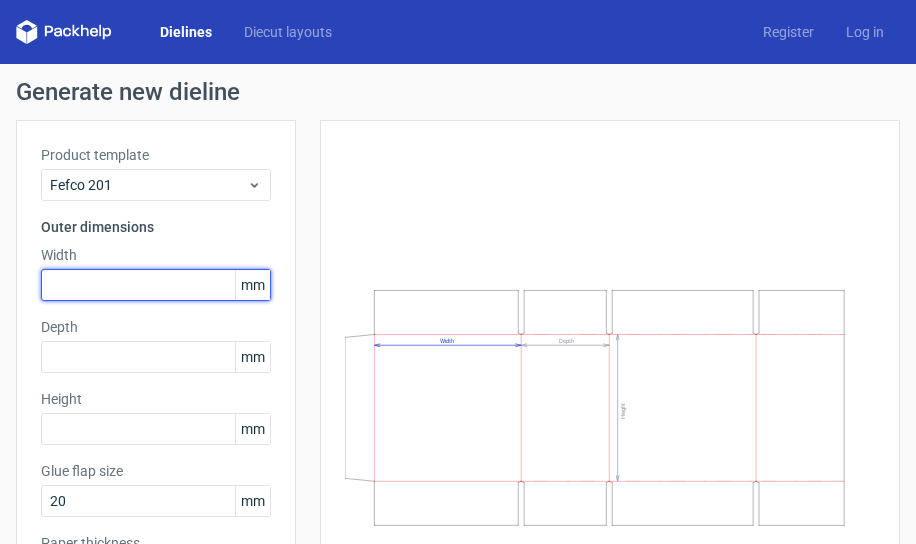 click at bounding box center [156, 285] 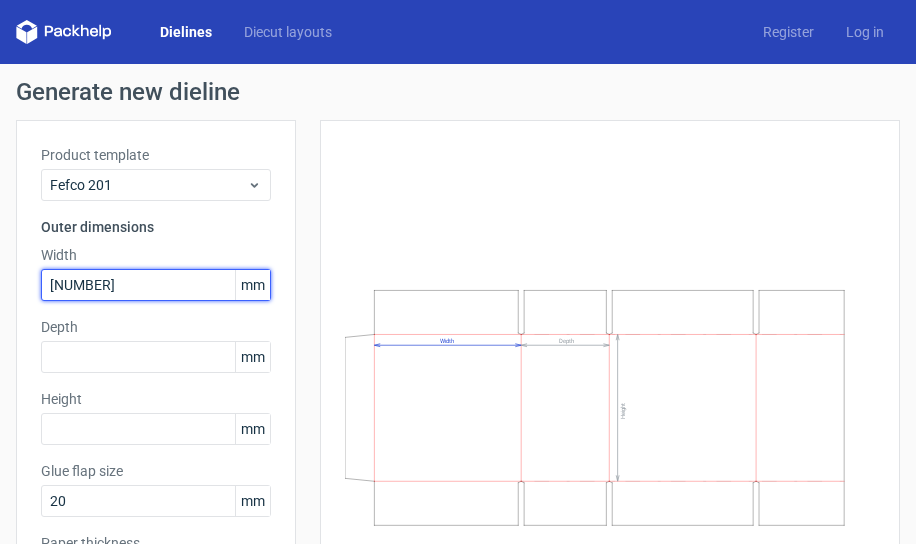 type on "[NUMBER]" 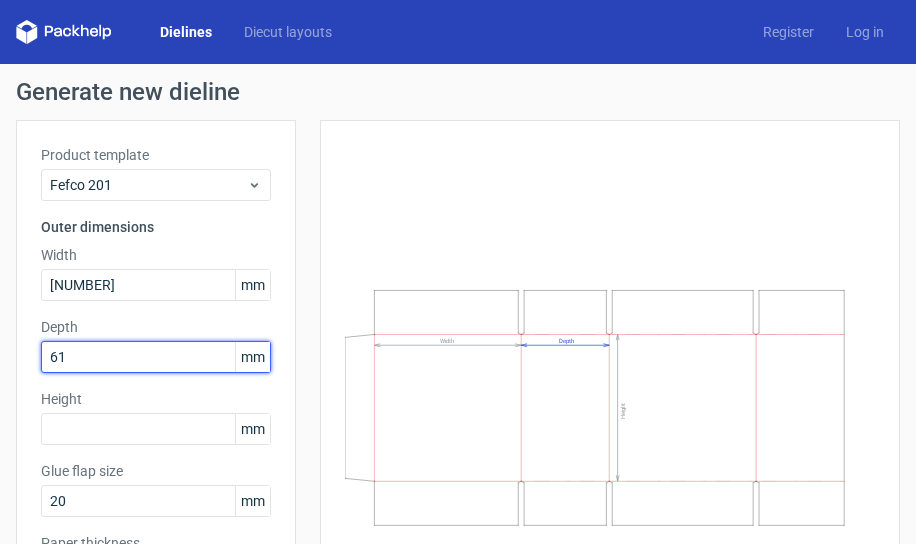 type on "61" 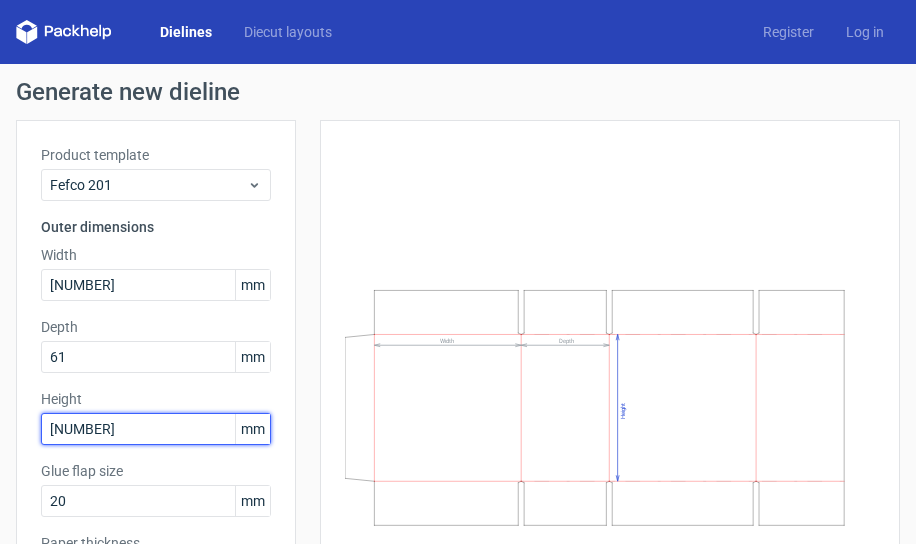 type on "[NUMBER]" 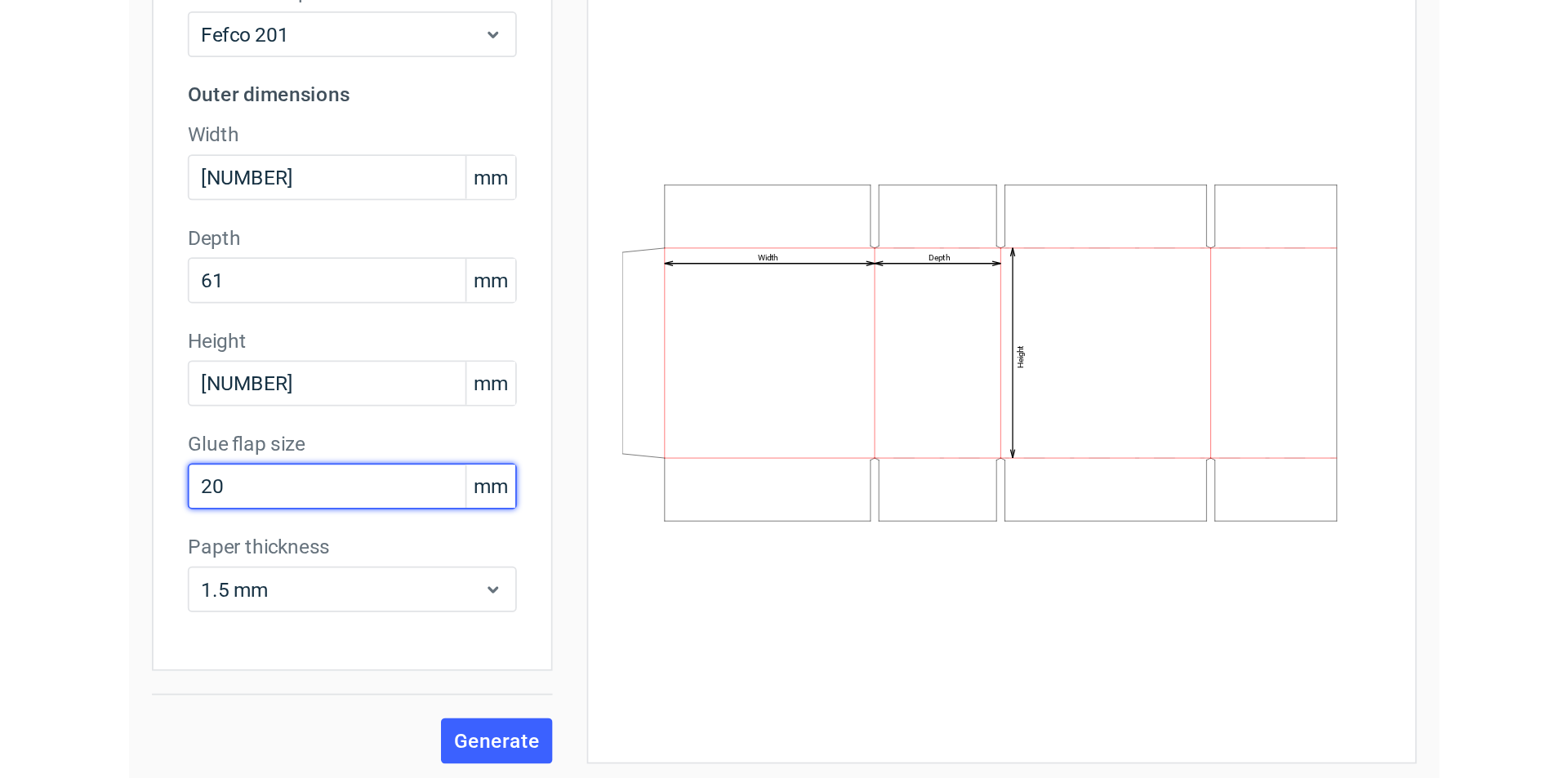 scroll, scrollTop: 136, scrollLeft: 0, axis: vertical 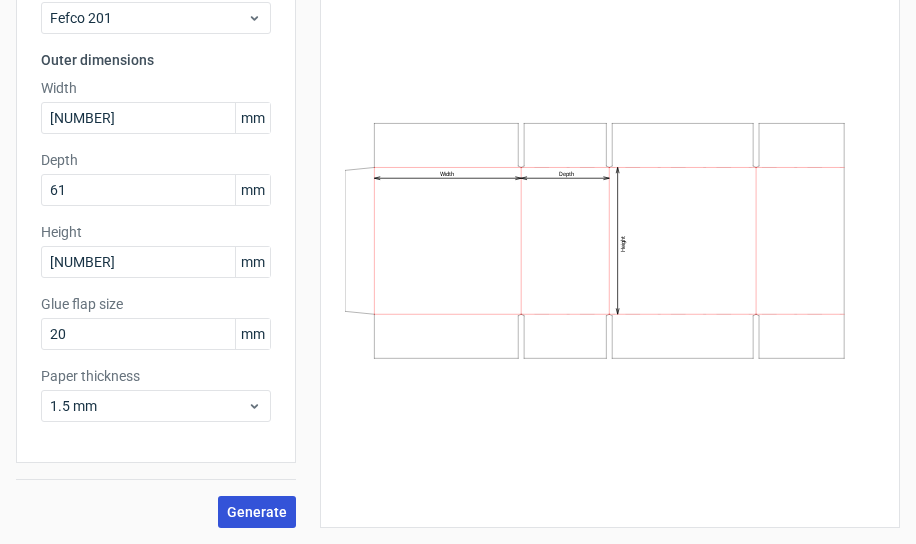 click on "Generate" at bounding box center [257, 512] 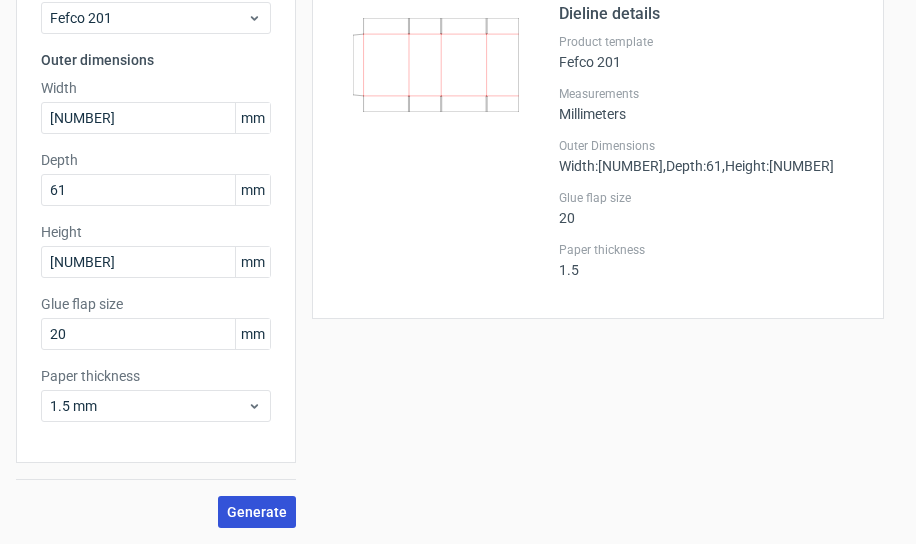 click on "Generate" at bounding box center [257, 512] 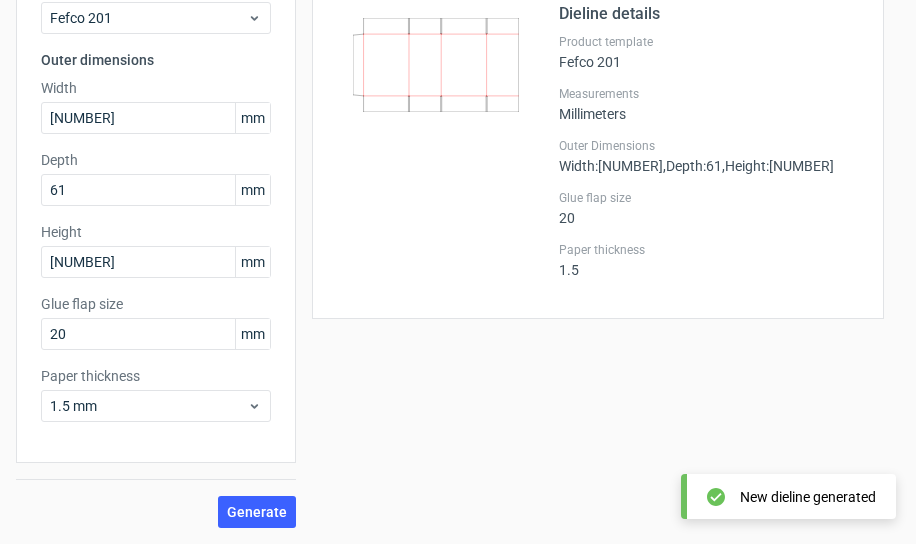 click on "New dieline generated" at bounding box center (808, 497) 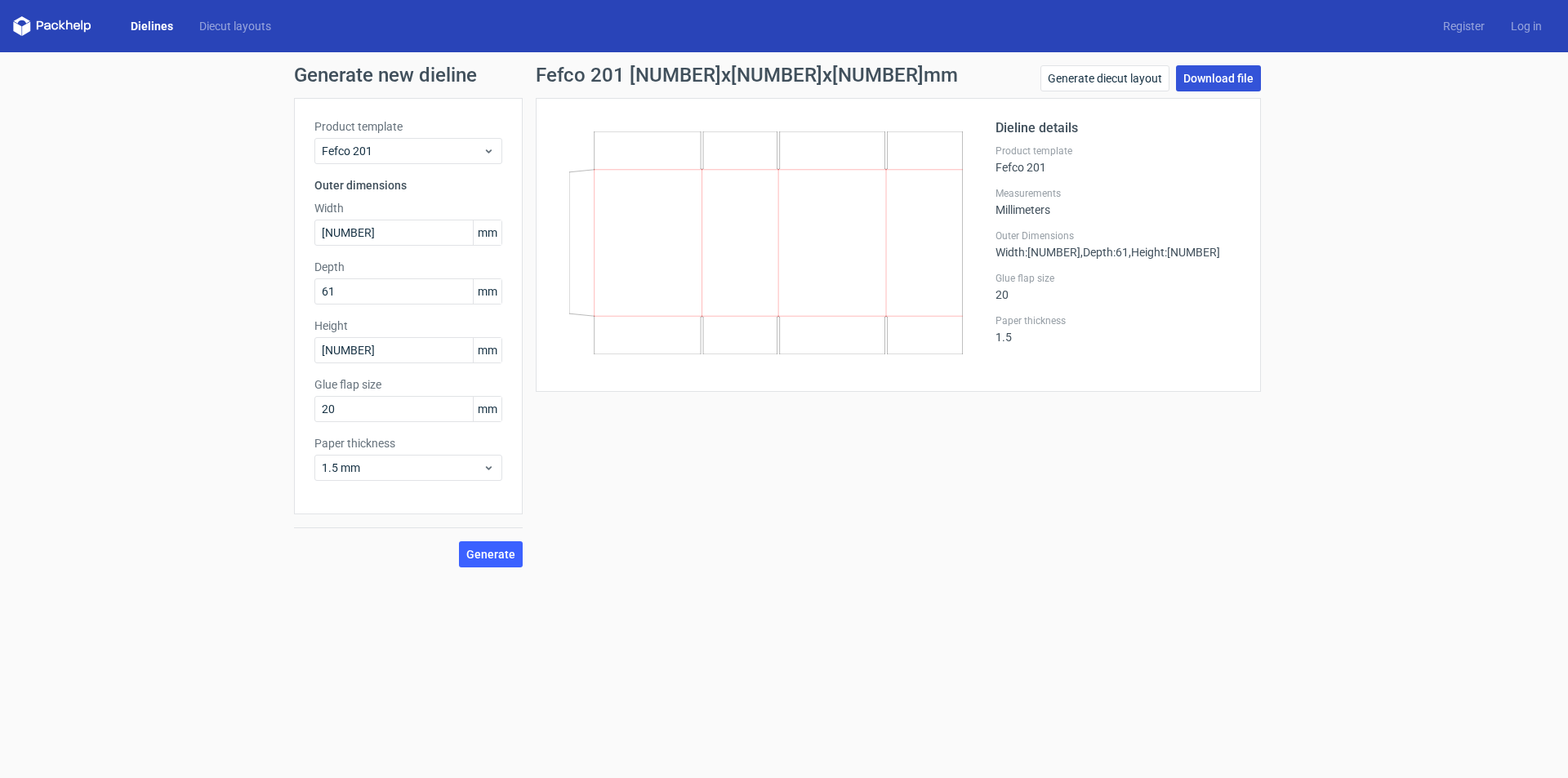 click on "Download file" at bounding box center [1218, 78] 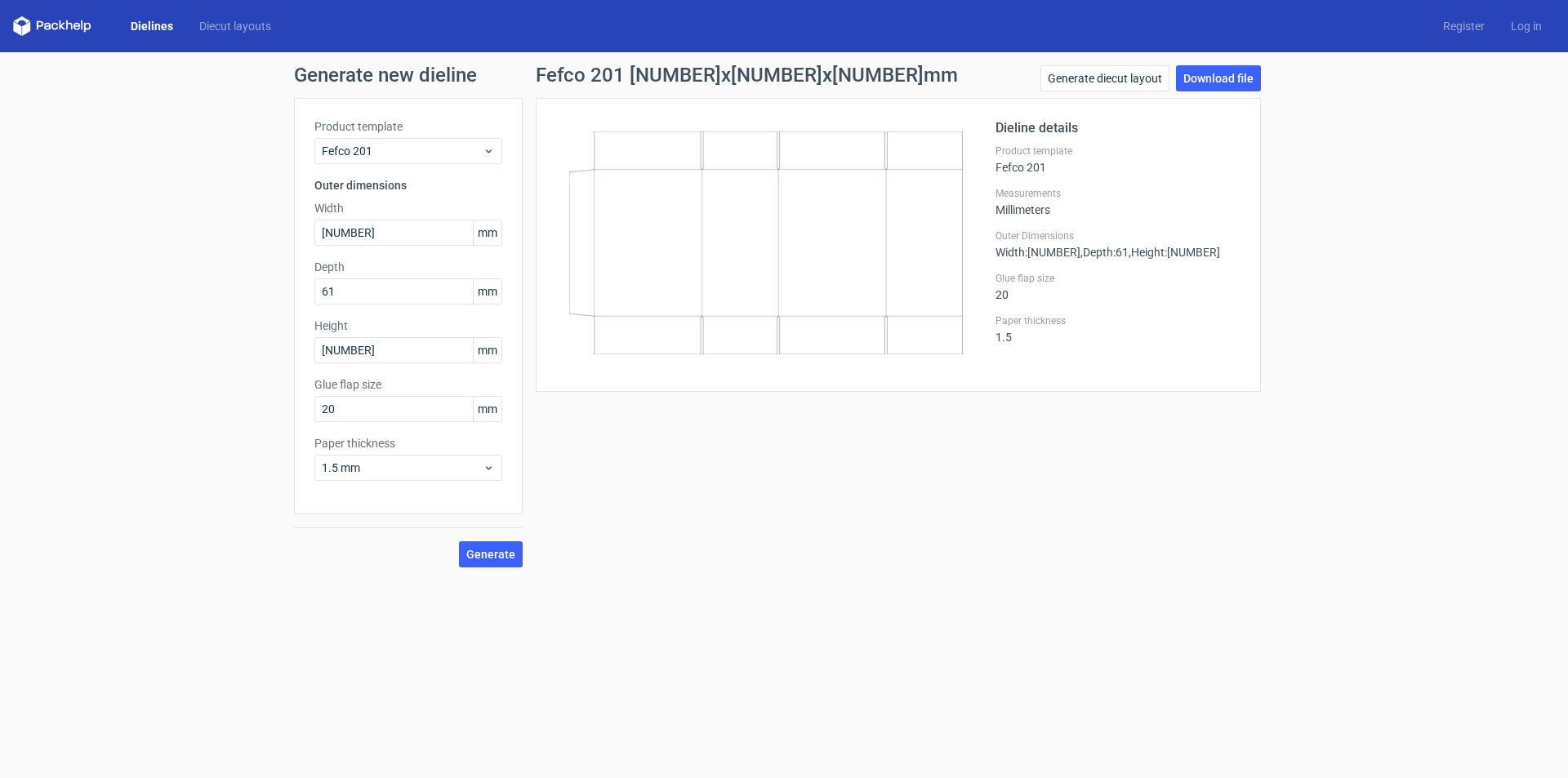 click on "Product template Fefco 201 Outer dimensions Width [NUMBER] mm Depth [NUMBER] mm Height [NUMBER] mm Glue flap size [NUMBER] mm Paper thickness [NUMBER] mm" at bounding box center (408, 306) 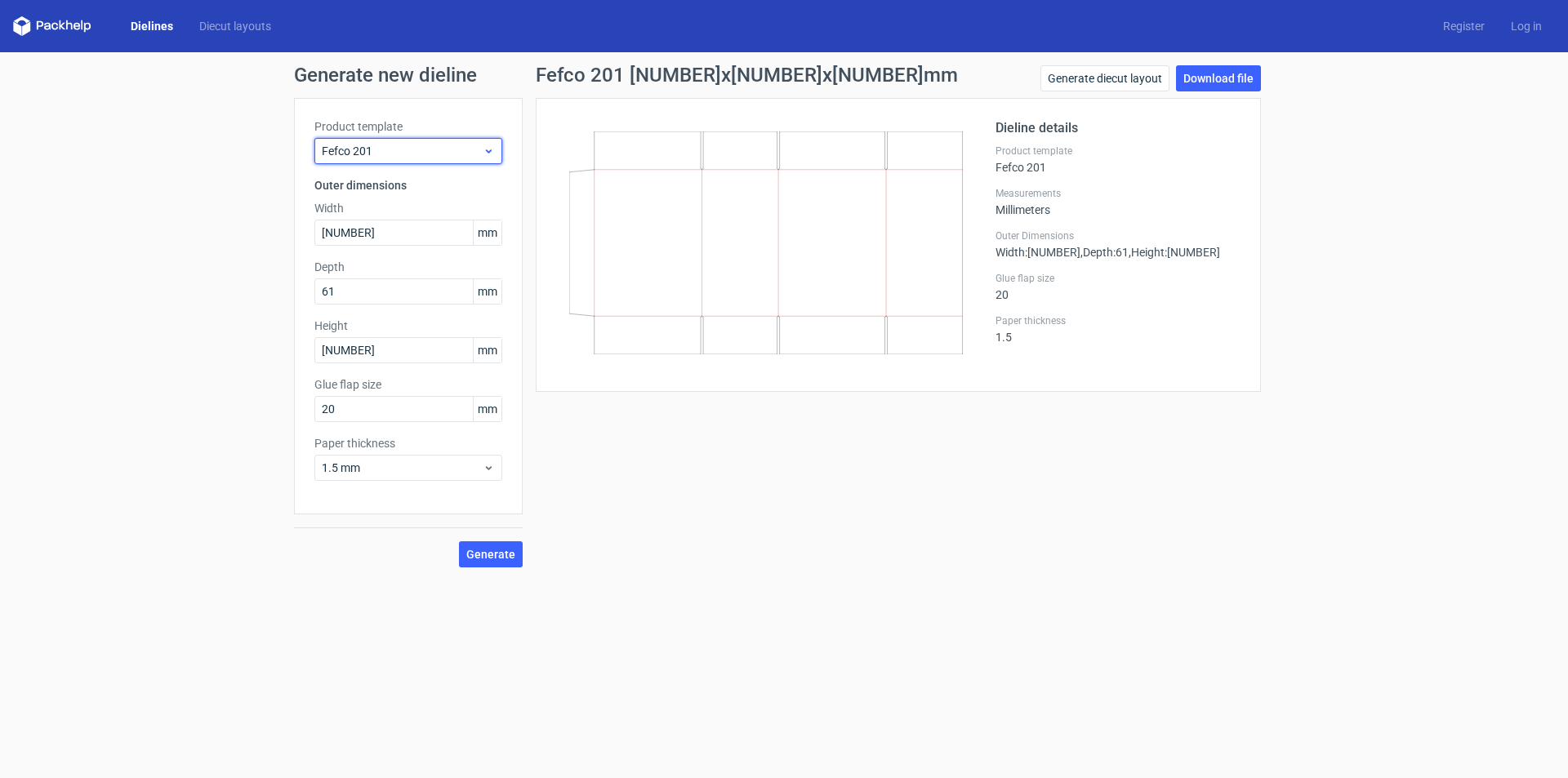 click on "Fefco 201" at bounding box center (402, 151) 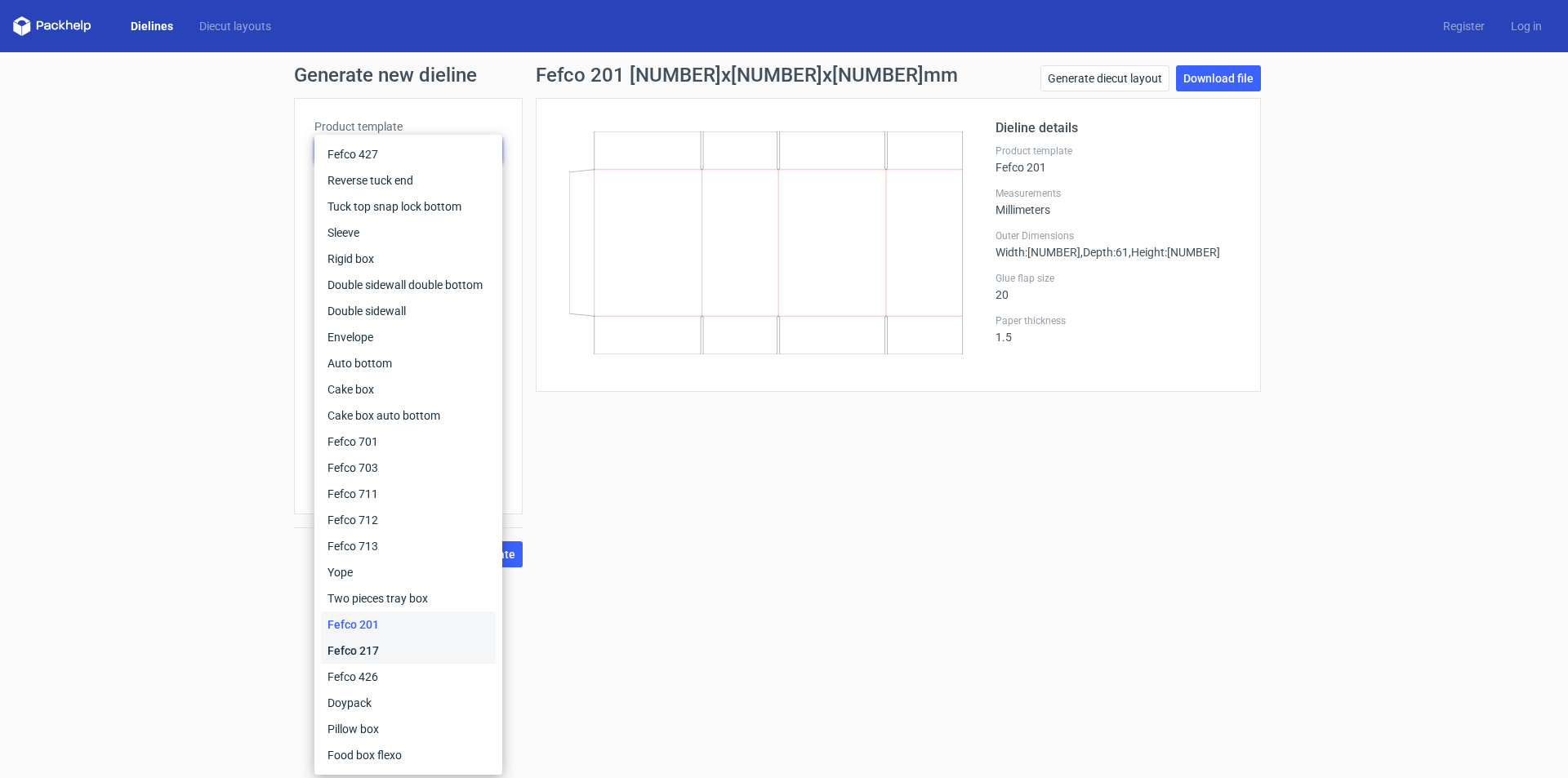 click on "Fefco 217" at bounding box center (408, 651) 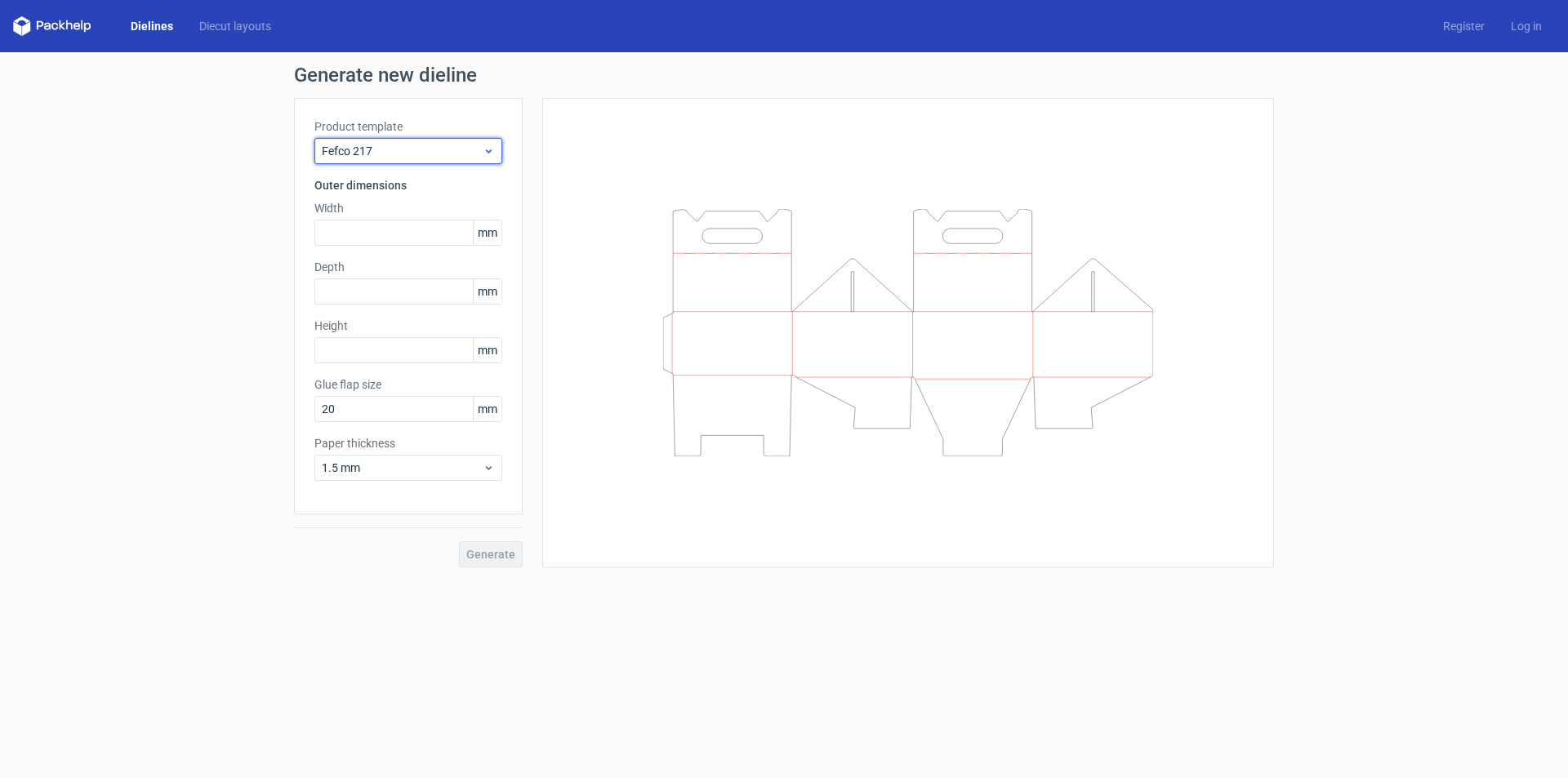 click on "Fefco 217" at bounding box center (408, 151) 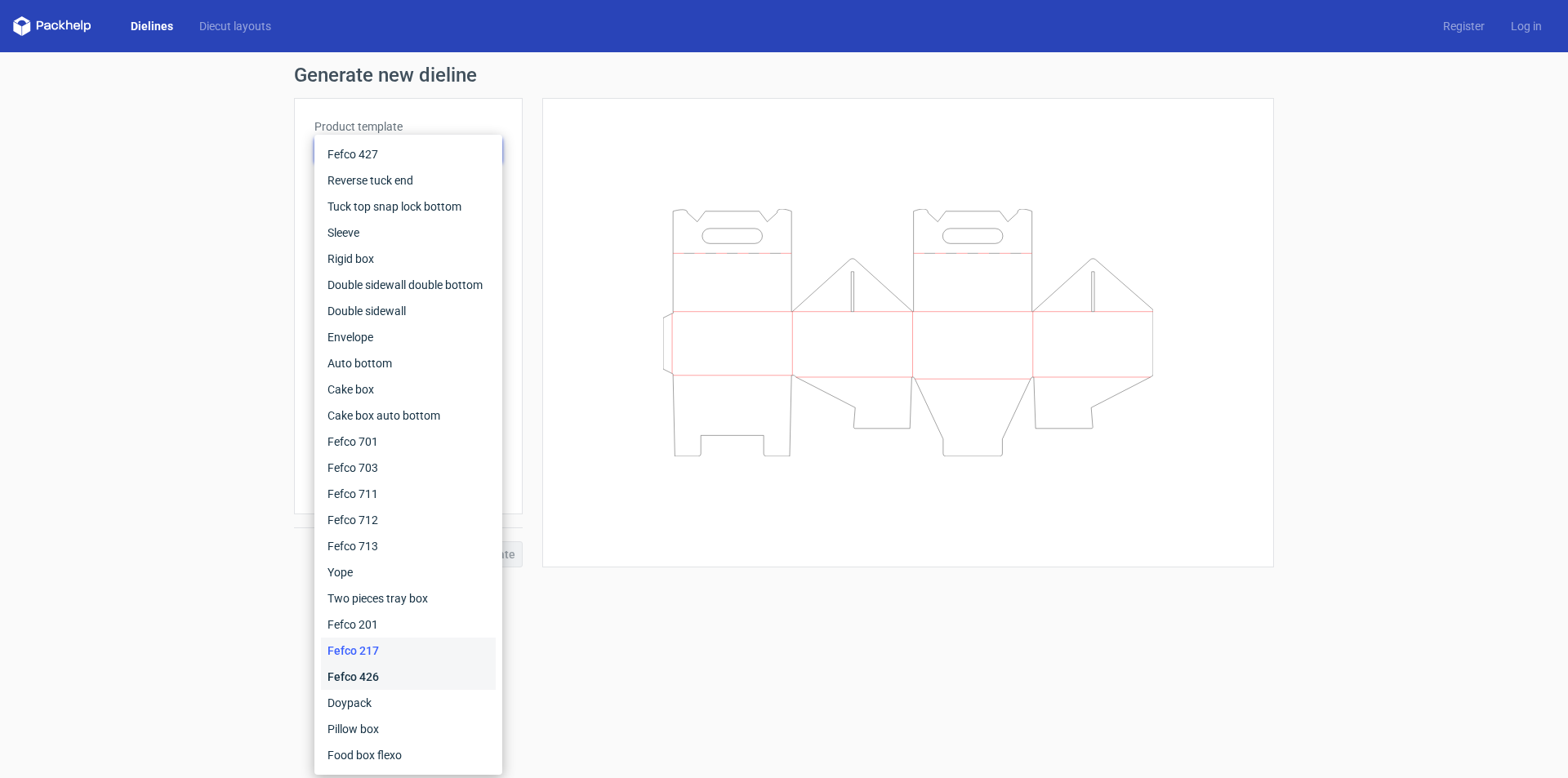 click on "Fefco 426" at bounding box center [408, 677] 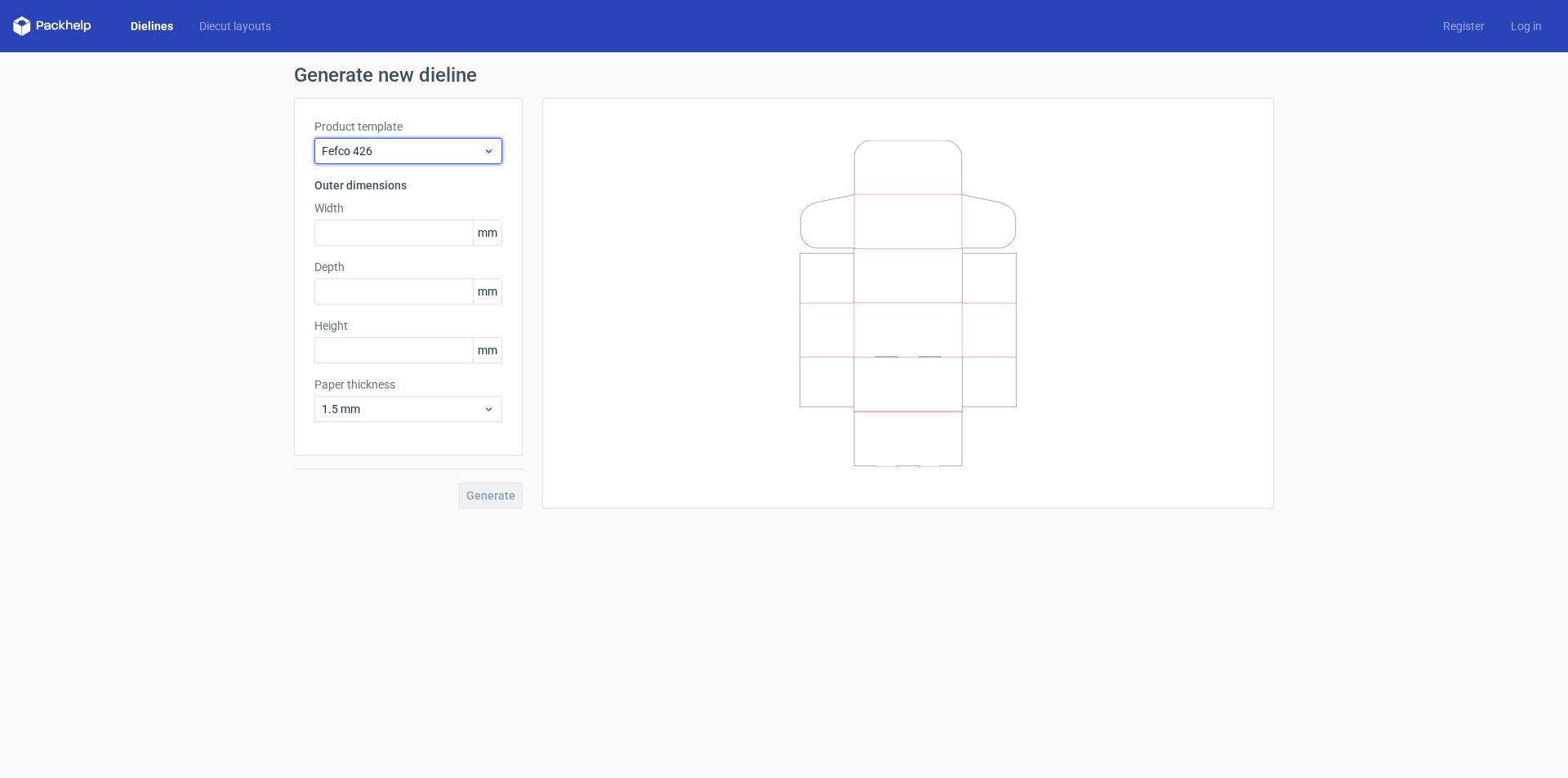 click on "Fefco 426" at bounding box center (402, 151) 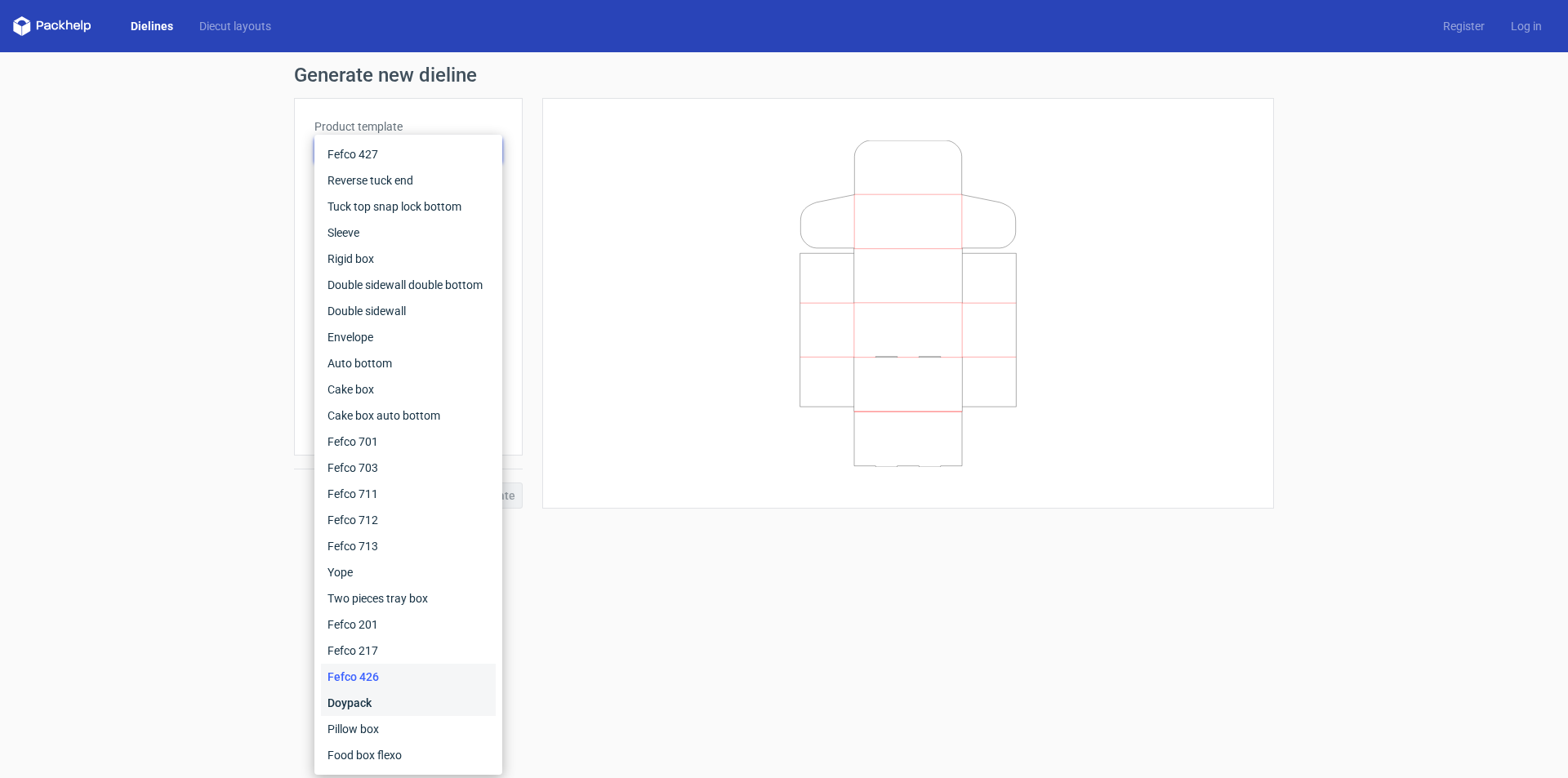 click on "Doypack" at bounding box center (408, 703) 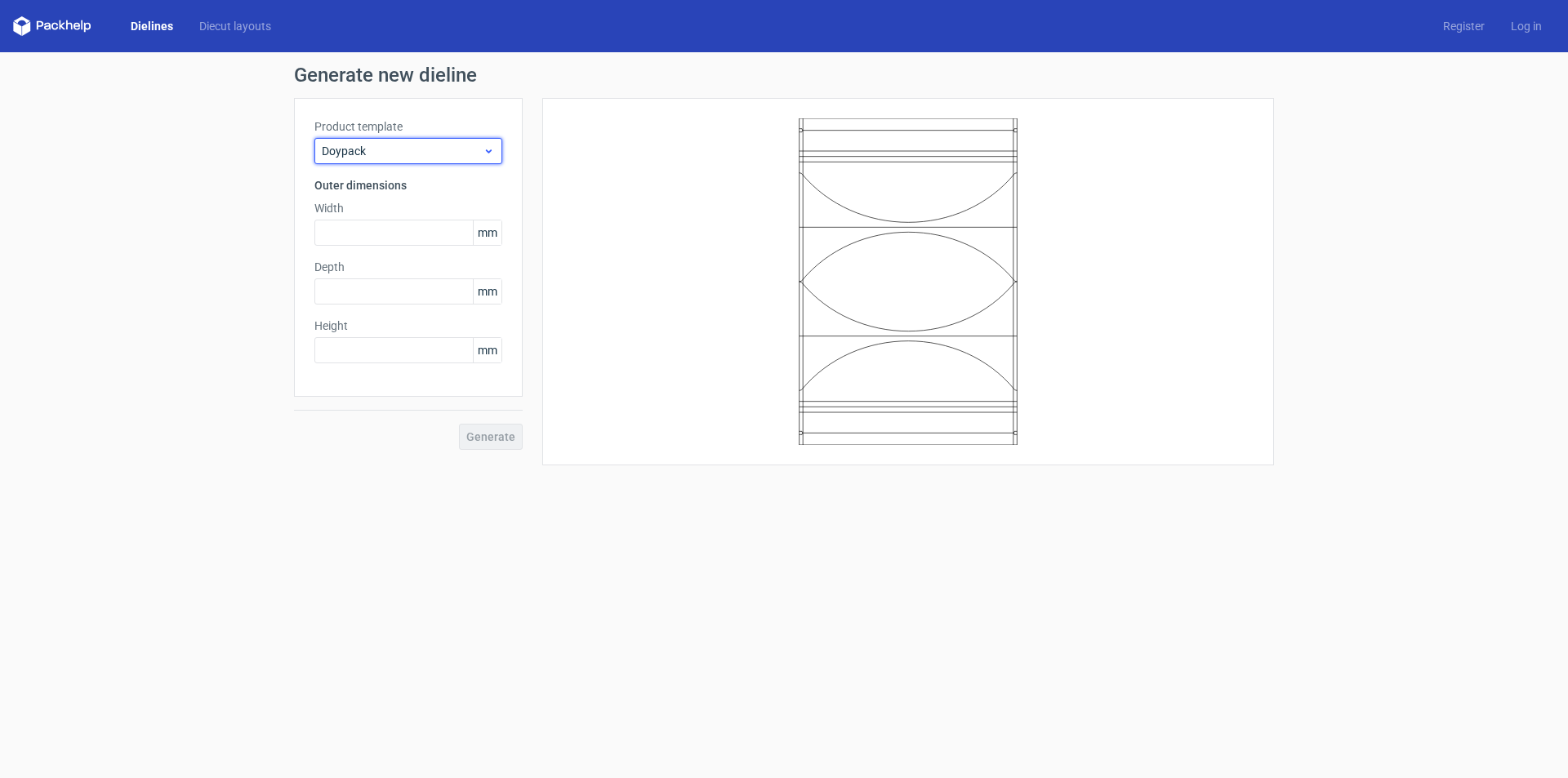 click on "Doypack" at bounding box center [402, 151] 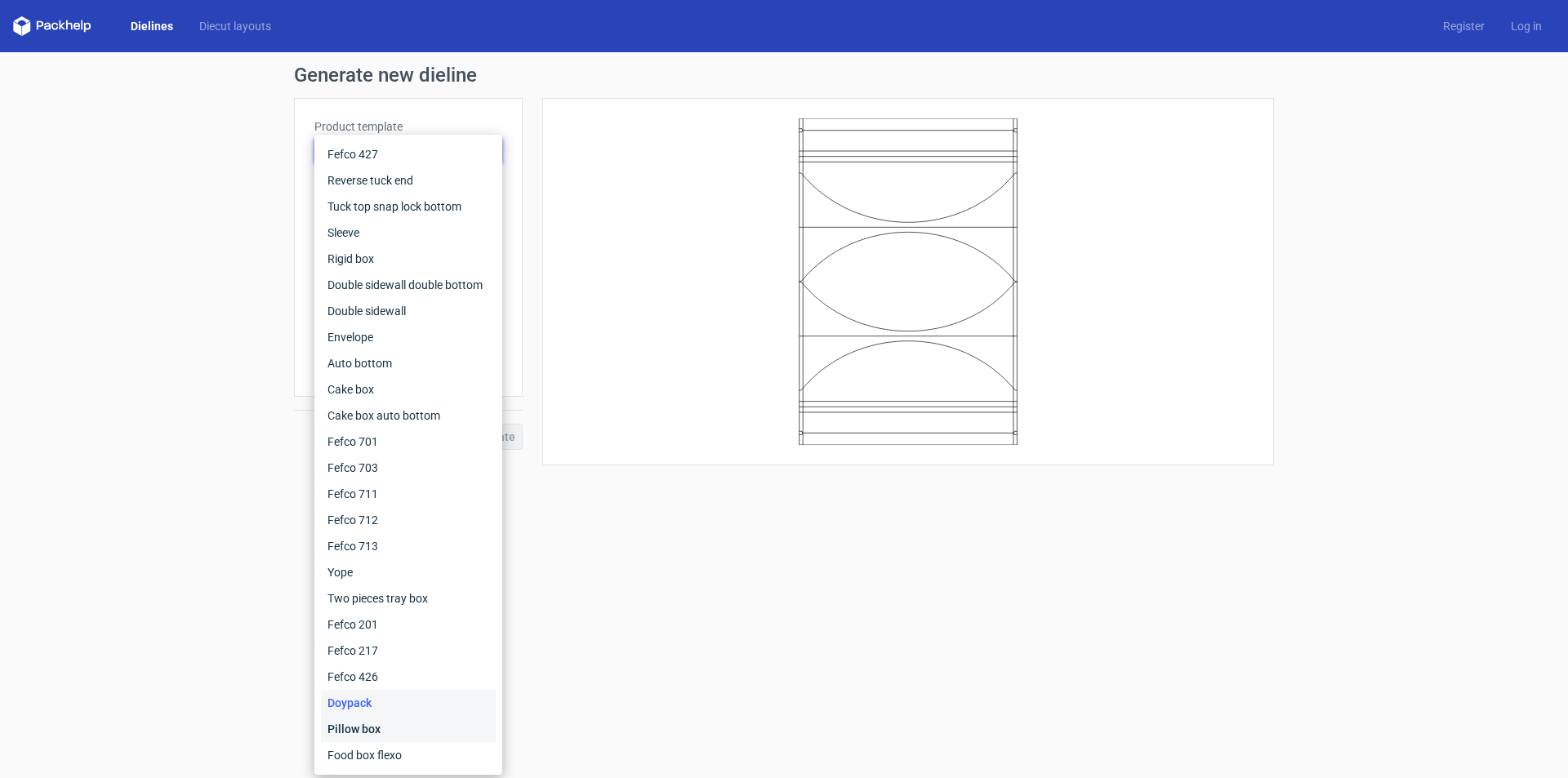 click on "Pillow box" at bounding box center [408, 729] 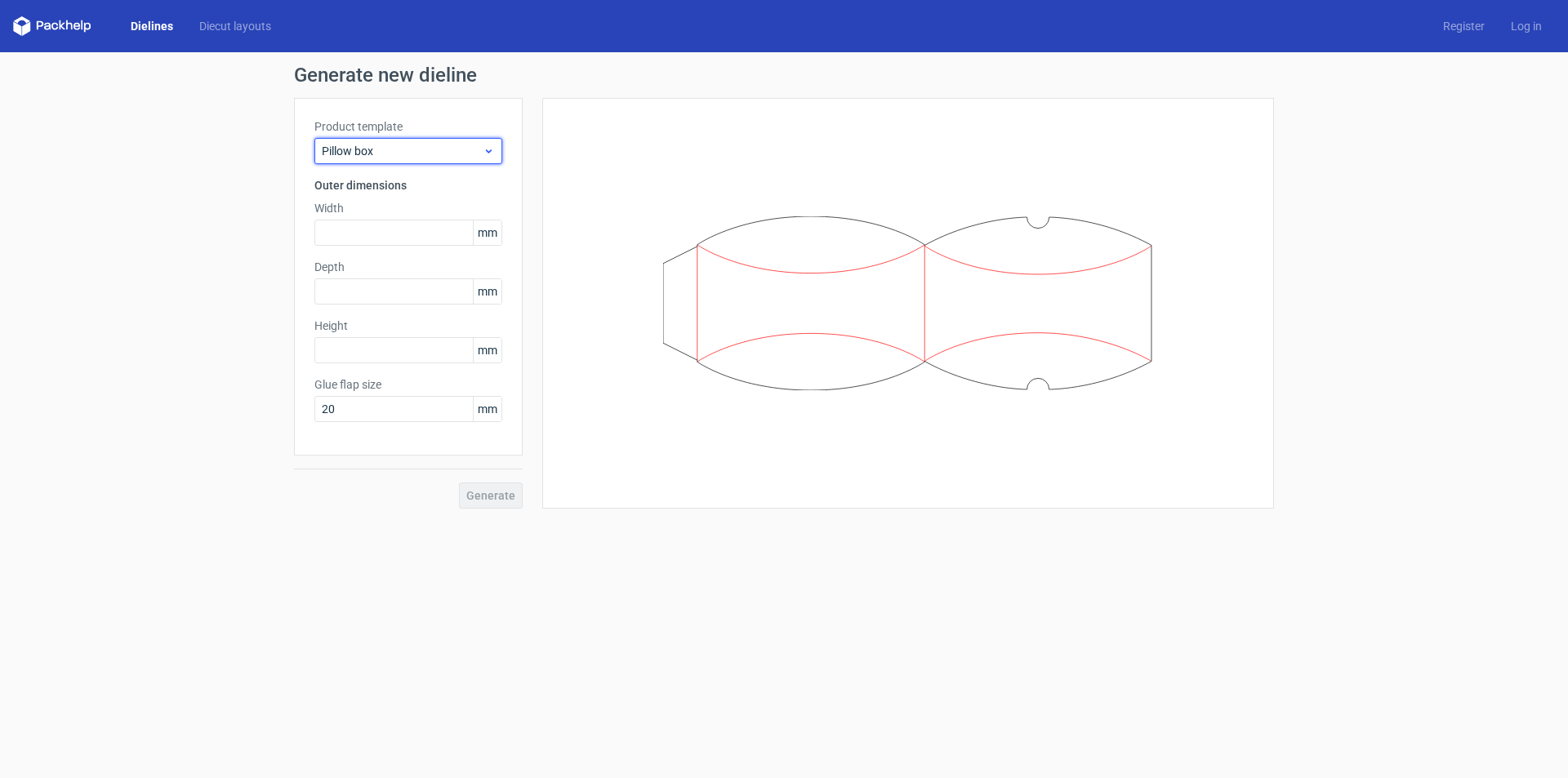 click on "Pillow box" at bounding box center (402, 151) 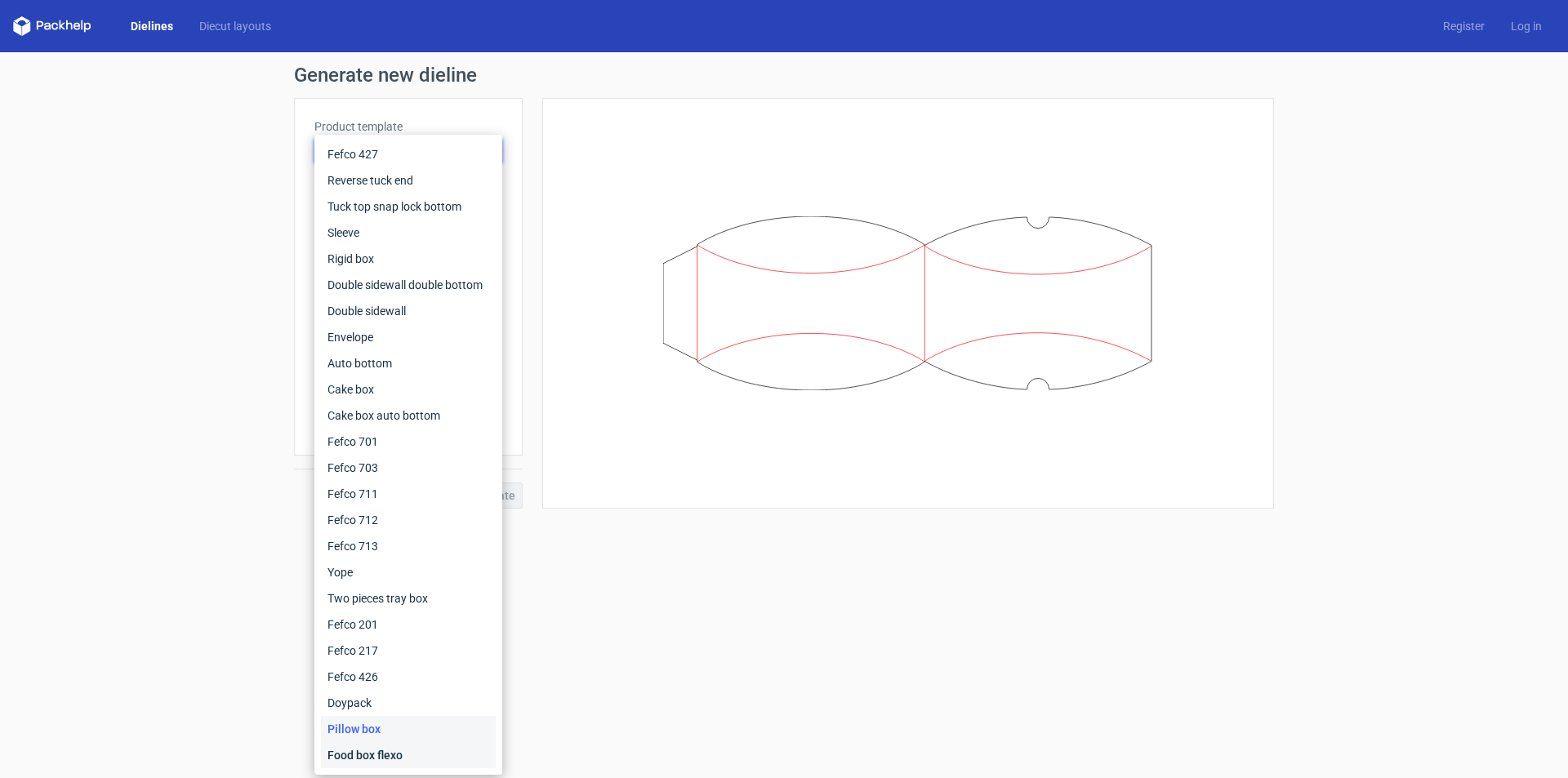 click on "Food box flexo" at bounding box center [408, 755] 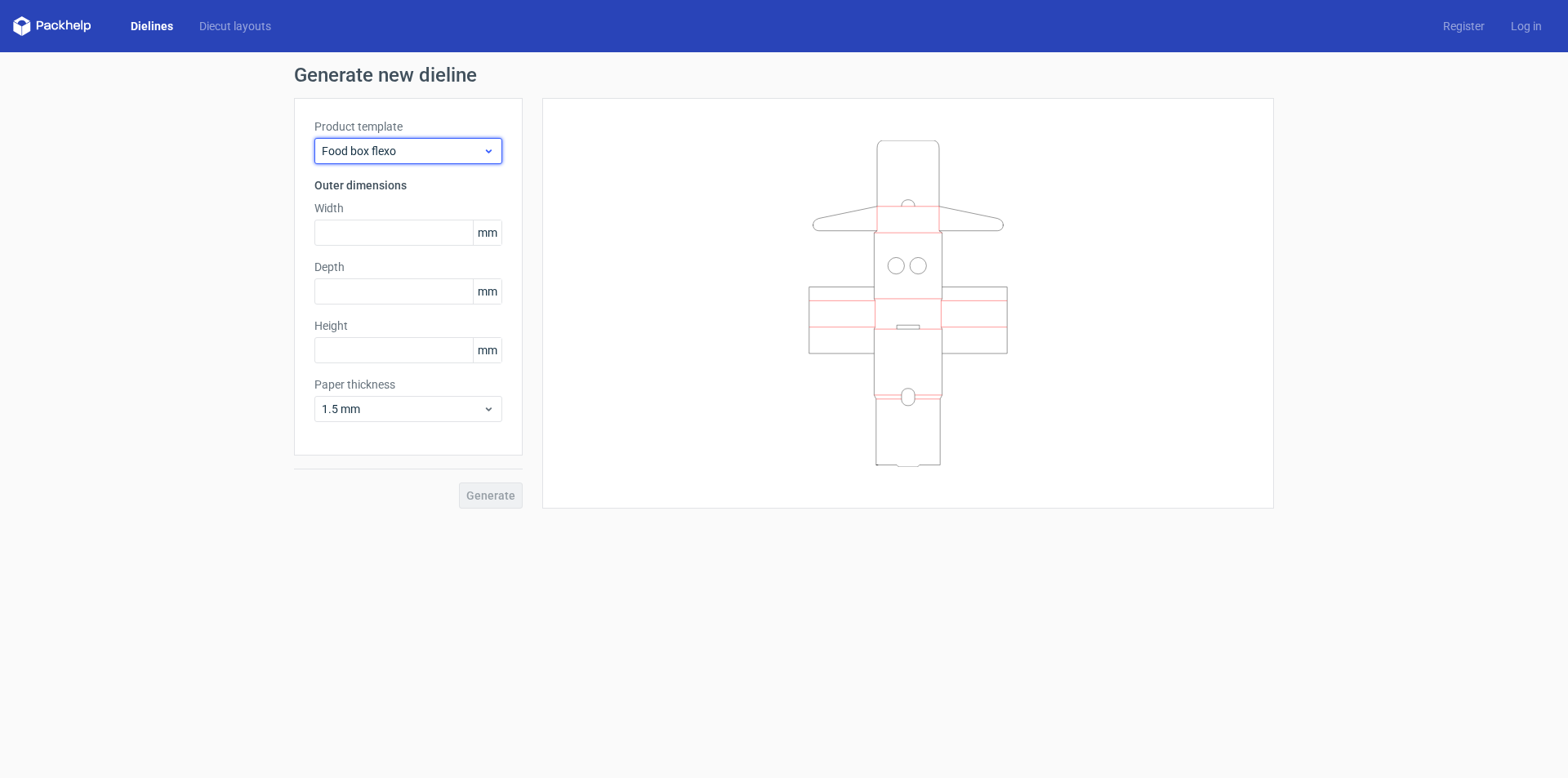 click on "Food box flexo" at bounding box center (402, 151) 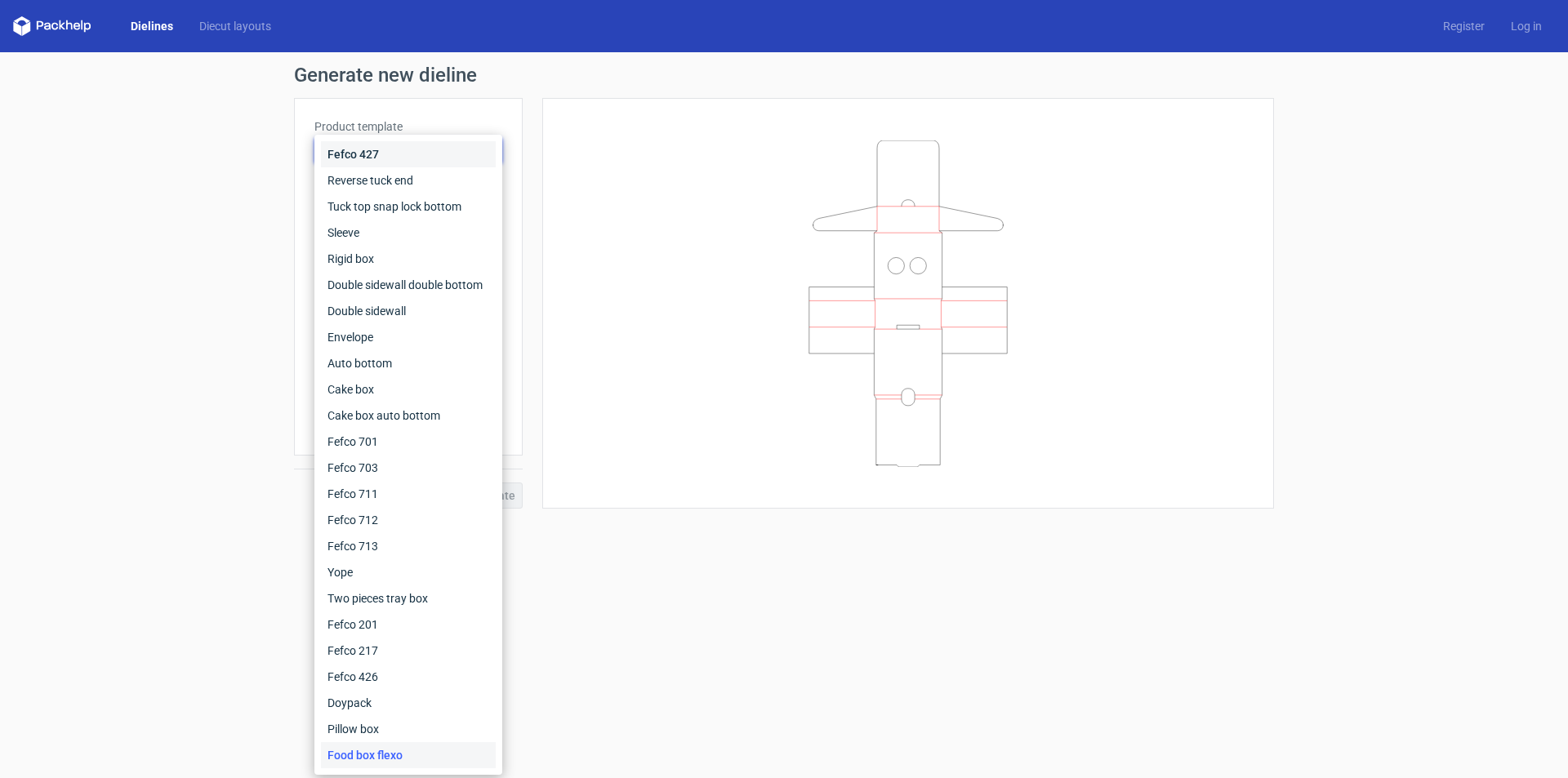 click on "Fefco 427" at bounding box center (408, 154) 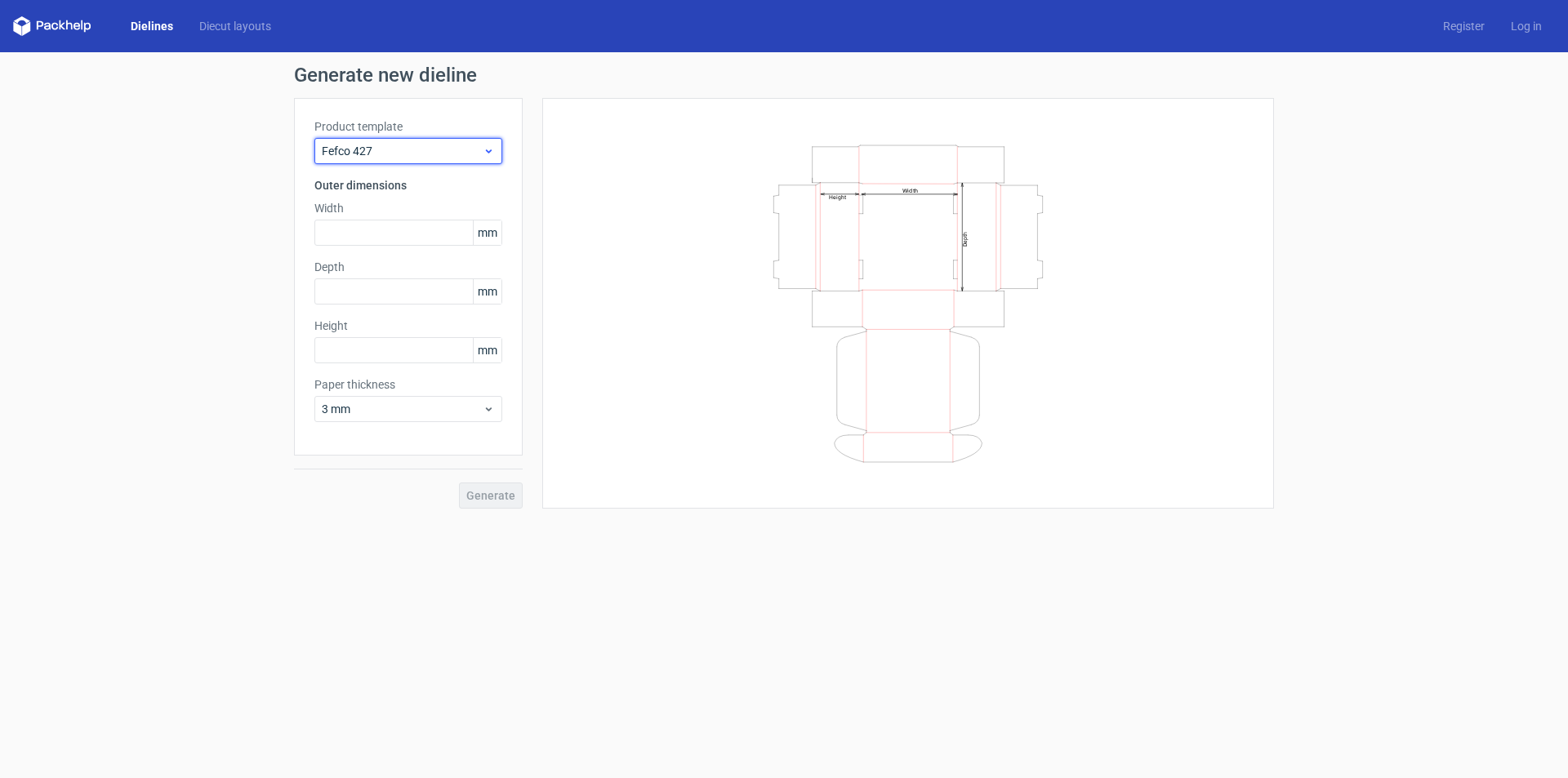 click on "Fefco 427" at bounding box center (402, 151) 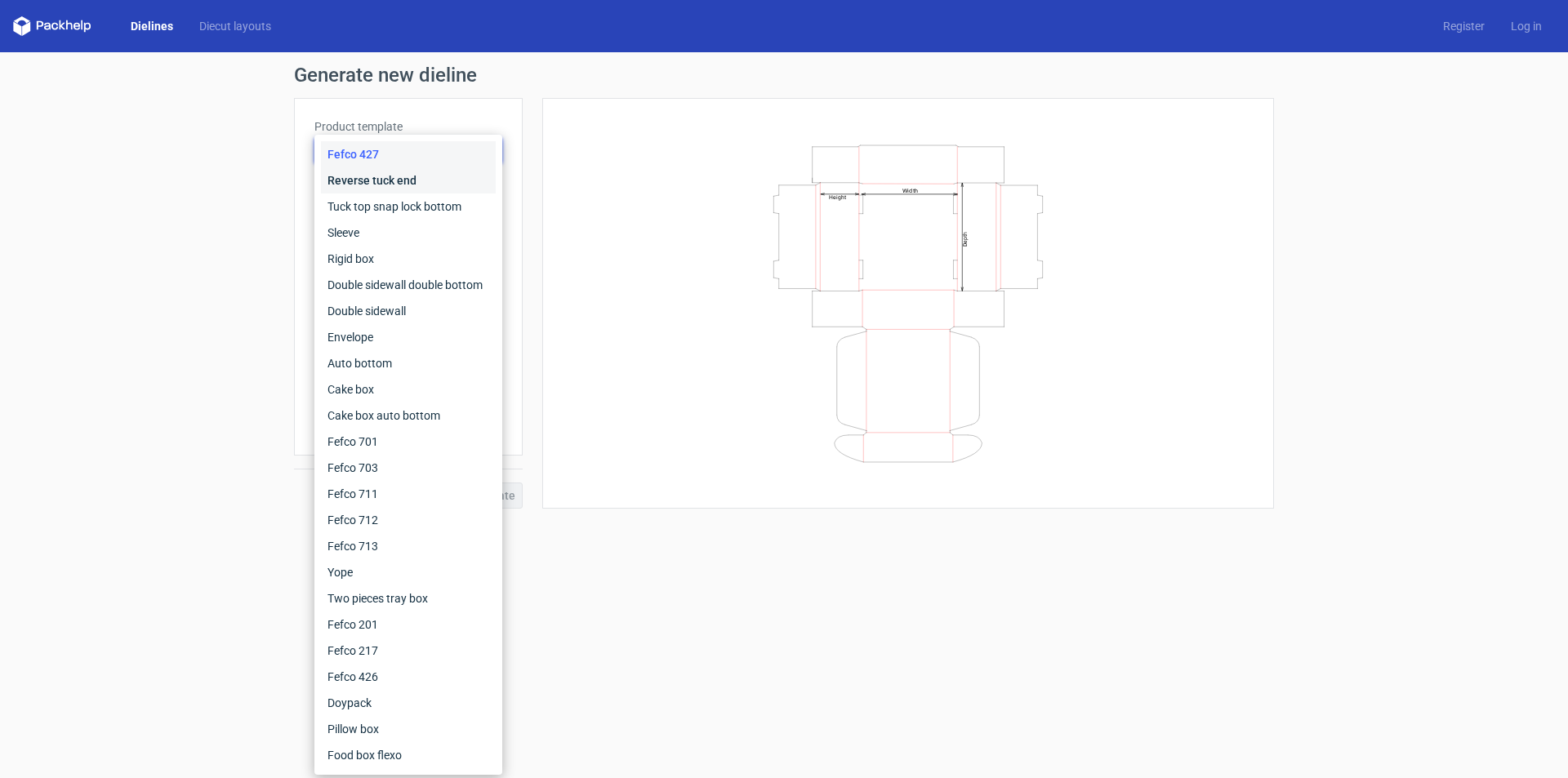 click on "Reverse tuck end" at bounding box center [408, 180] 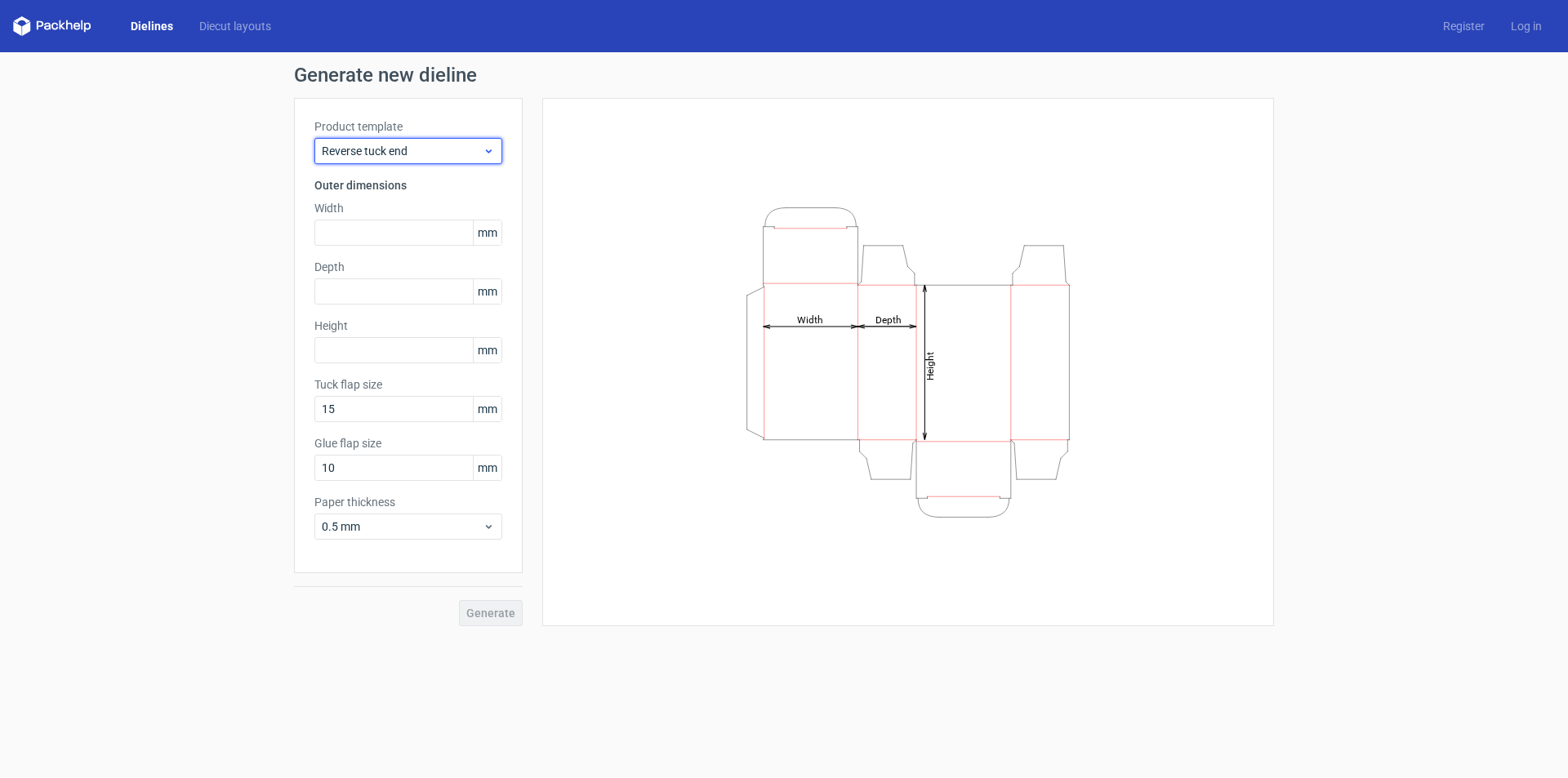 click on "Reverse tuck end" at bounding box center (402, 151) 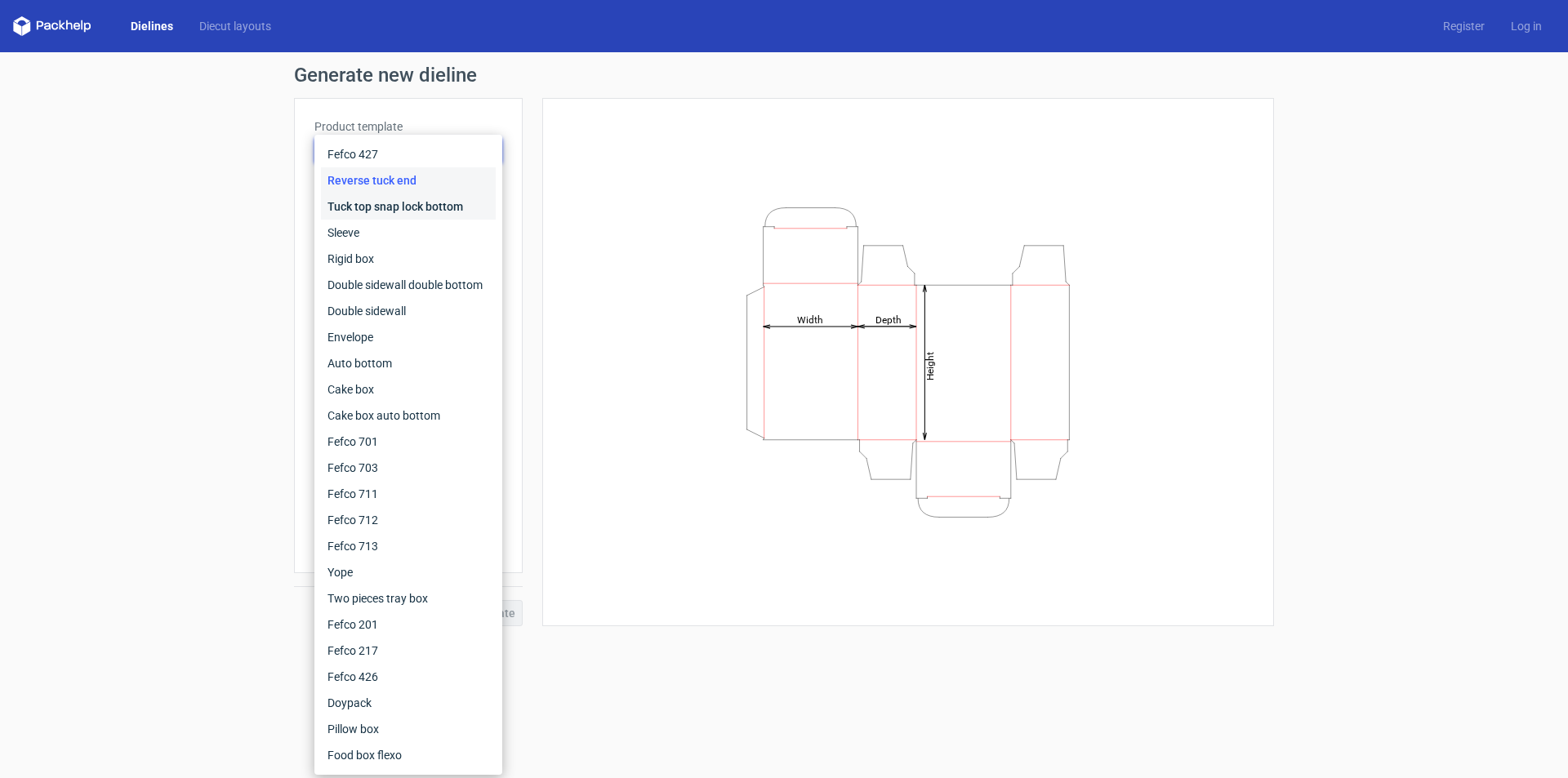 click on "Tuck top snap lock bottom" at bounding box center (408, 207) 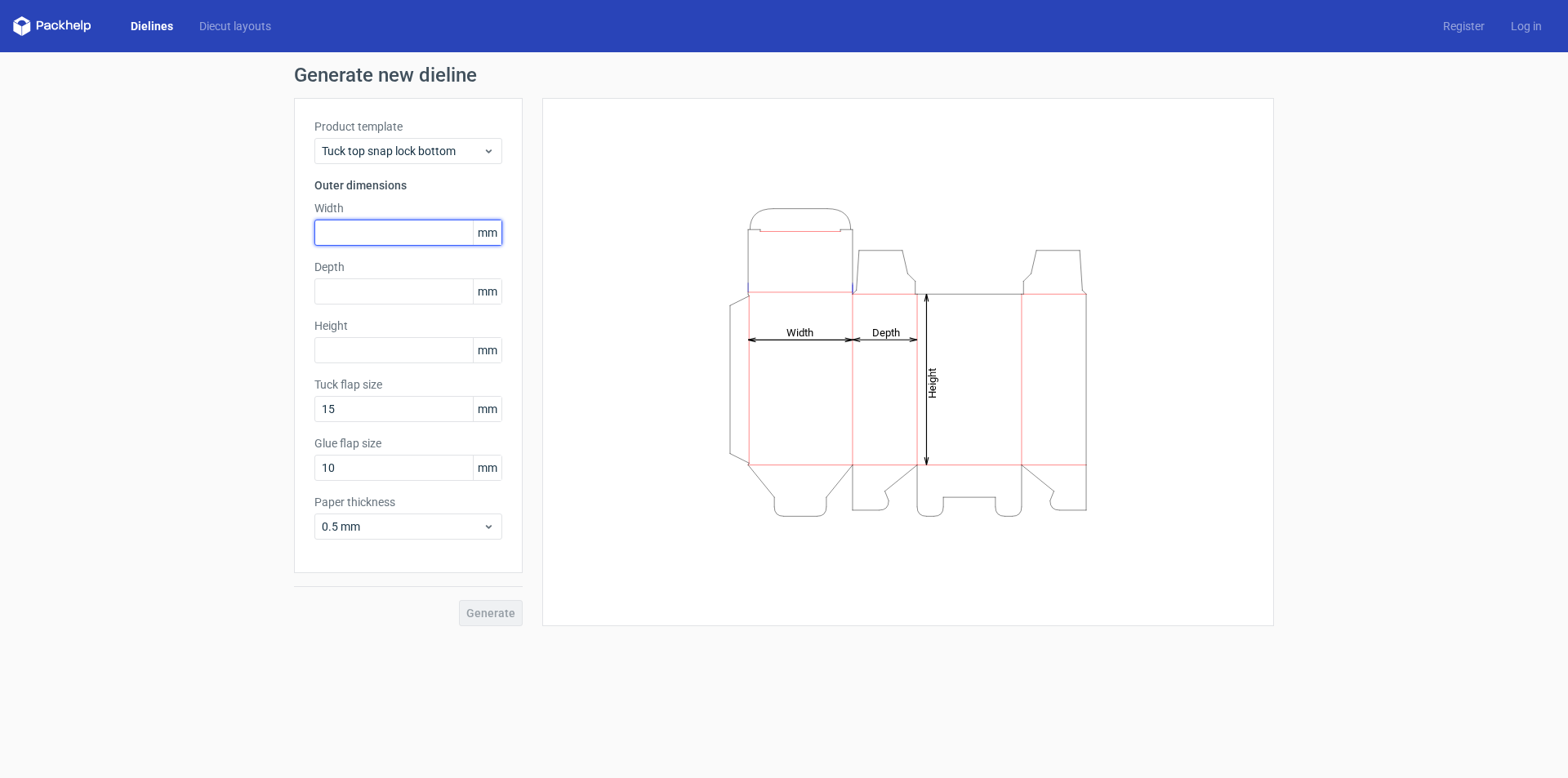 click at bounding box center (408, 233) 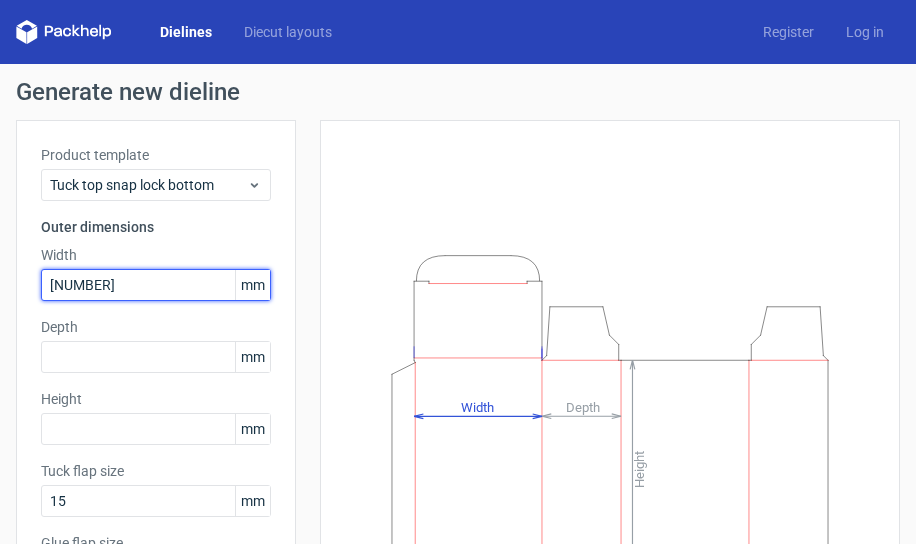 type on "[NUMBER]" 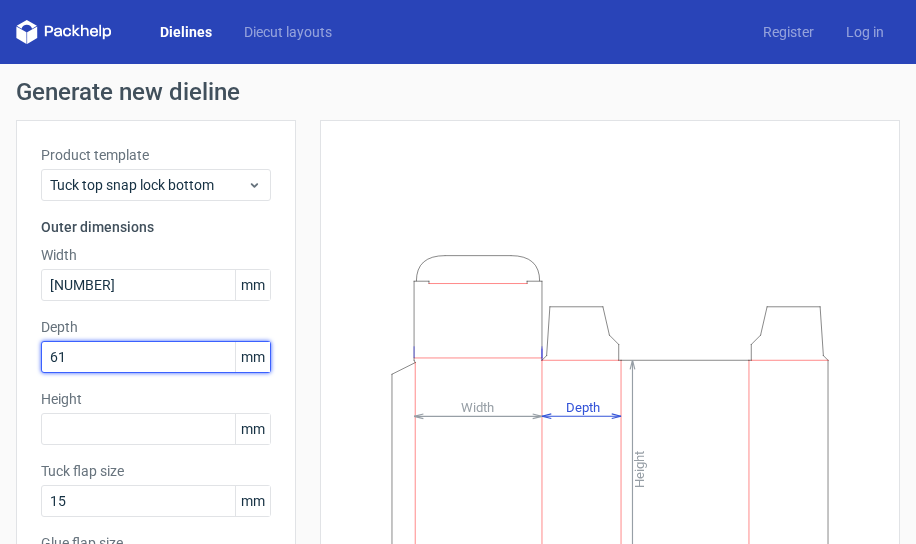 type on "61" 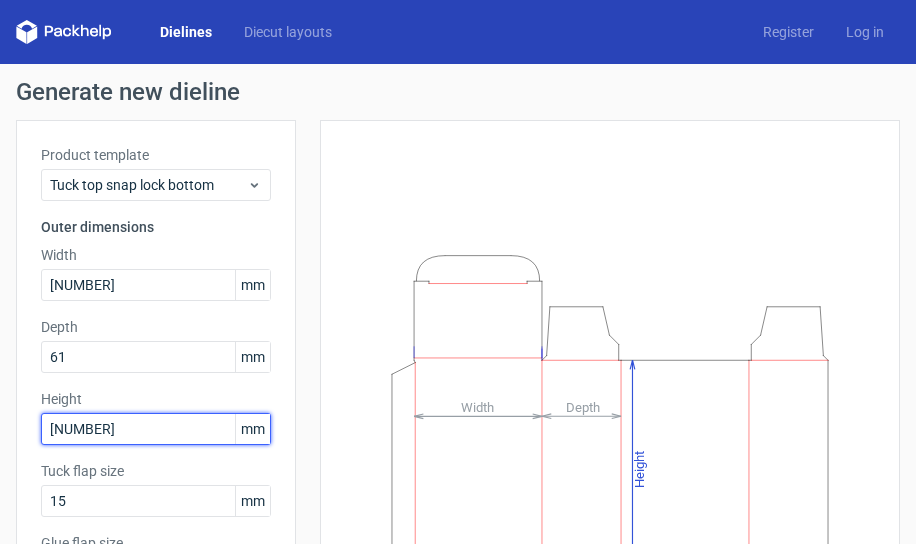 type on "[NUMBER]" 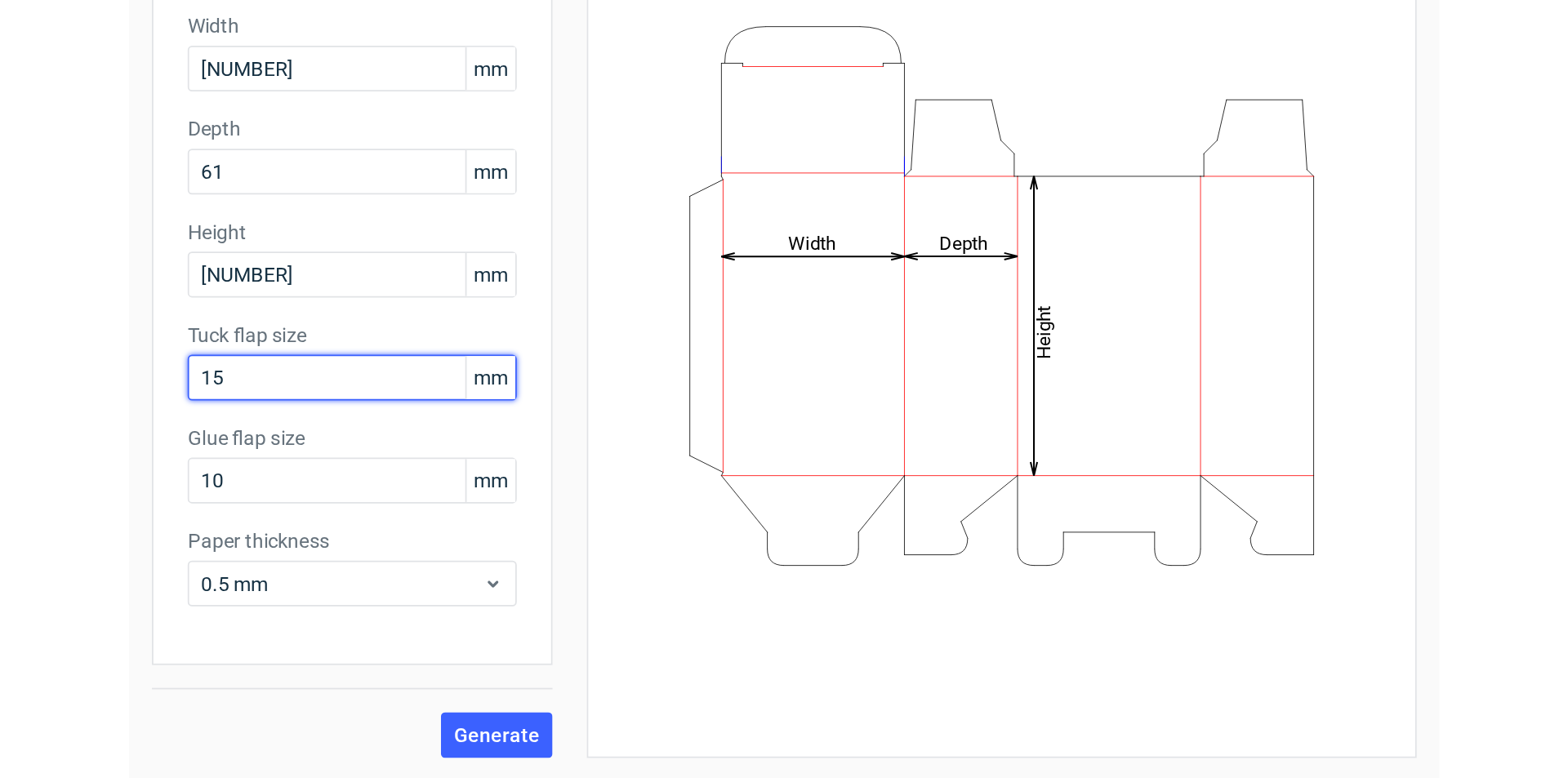 scroll, scrollTop: 195, scrollLeft: 0, axis: vertical 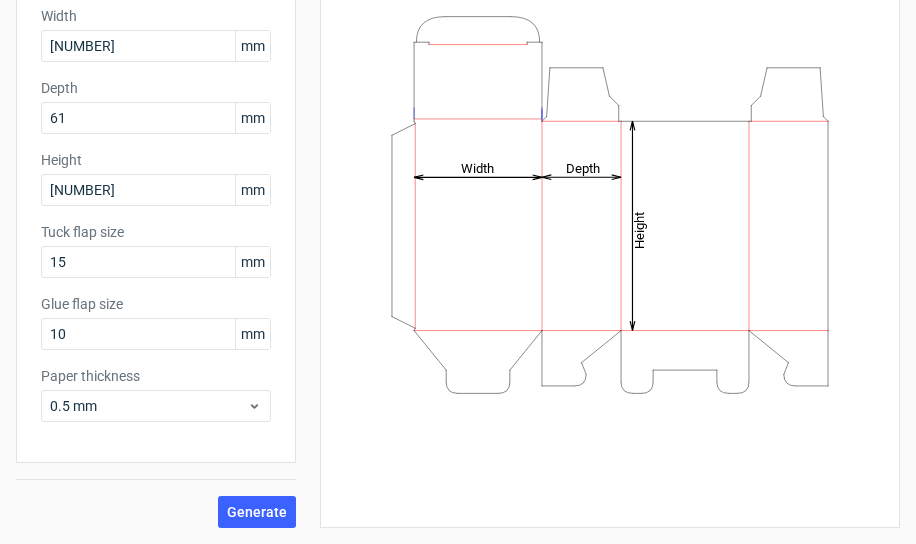 click on "Generate new dieline Product template Tuck top snap lock bottom Outer dimensions Width [NUMBER] mm Depth [NUMBER] mm Height [NUMBER] mm Tuck flap size [NUMBER] mm Glue flap size [NUMBER] mm Paper thickness [NUMBER] mm Generate  Height   Depth   Width" at bounding box center [458, 184] 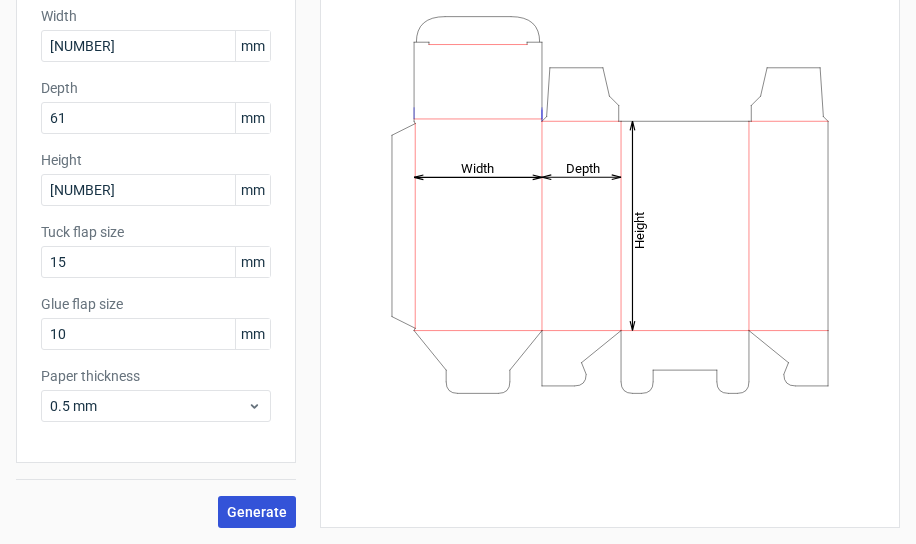 click on "Generate" at bounding box center [257, 512] 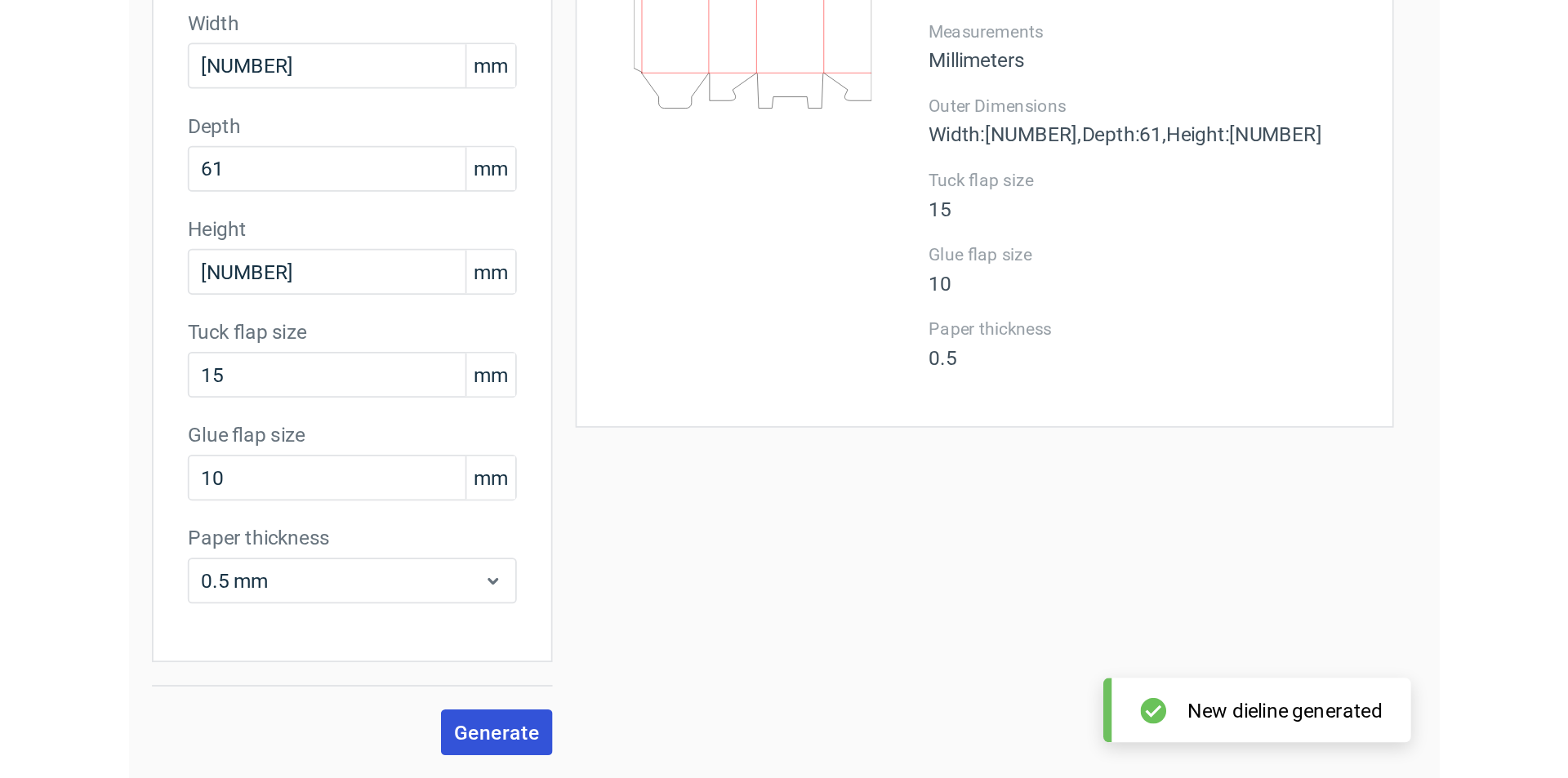scroll, scrollTop: 0, scrollLeft: 0, axis: both 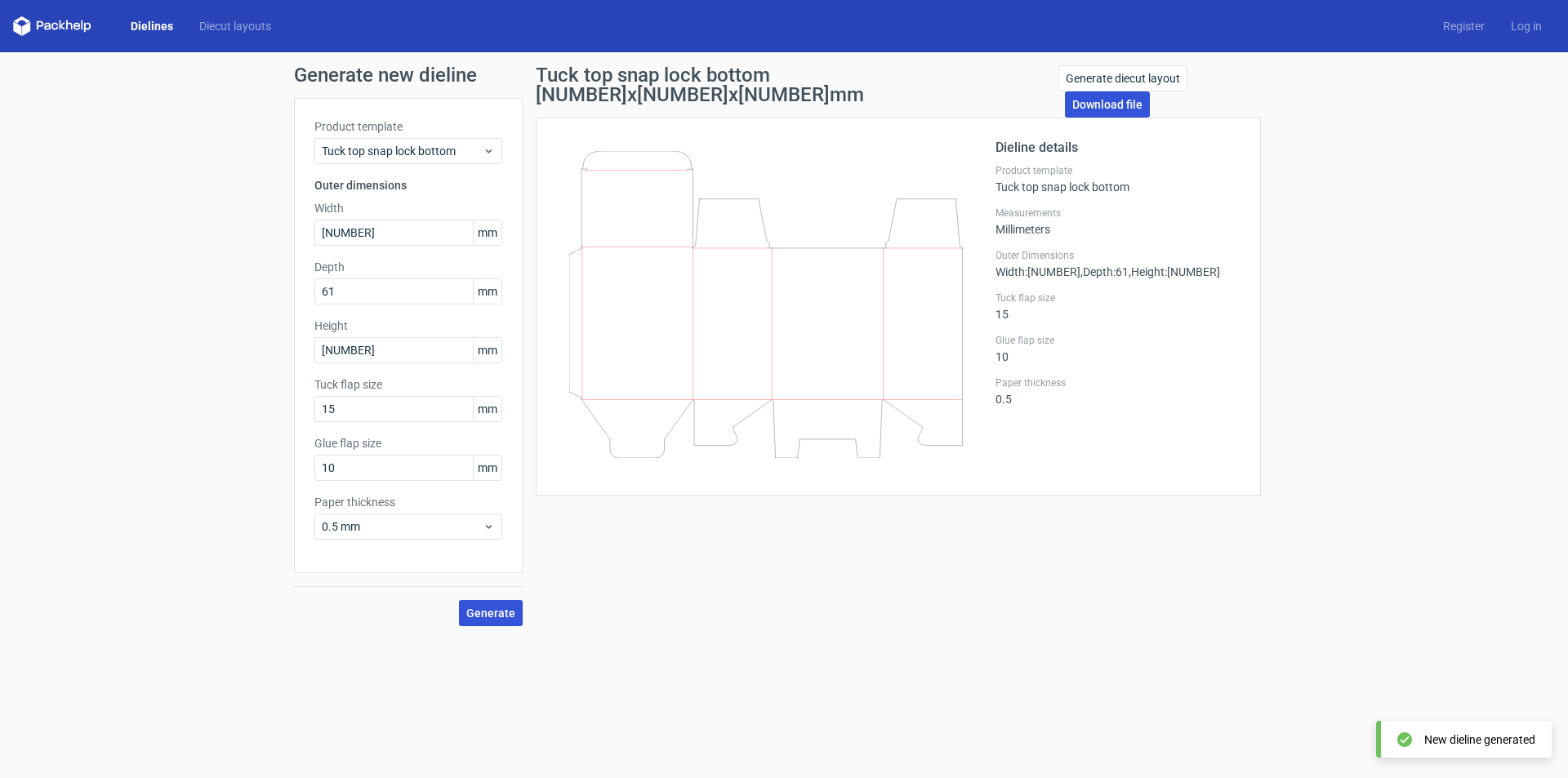 click on "Download file" at bounding box center (1107, 104) 